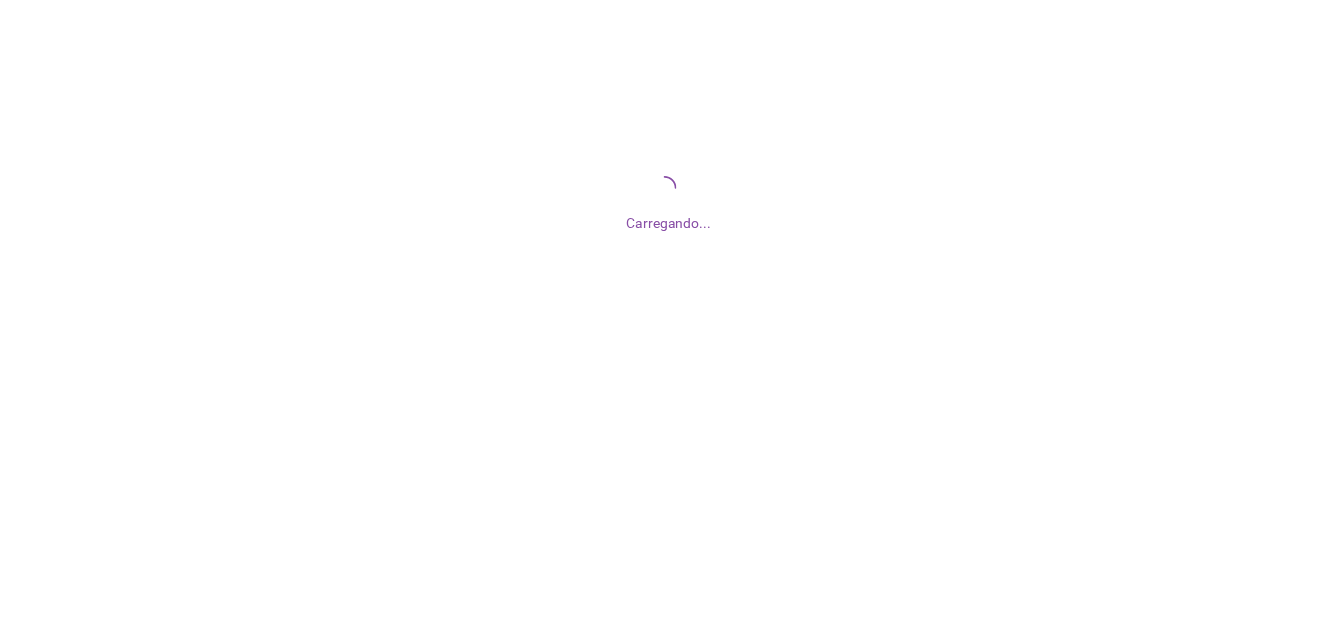 scroll, scrollTop: 0, scrollLeft: 0, axis: both 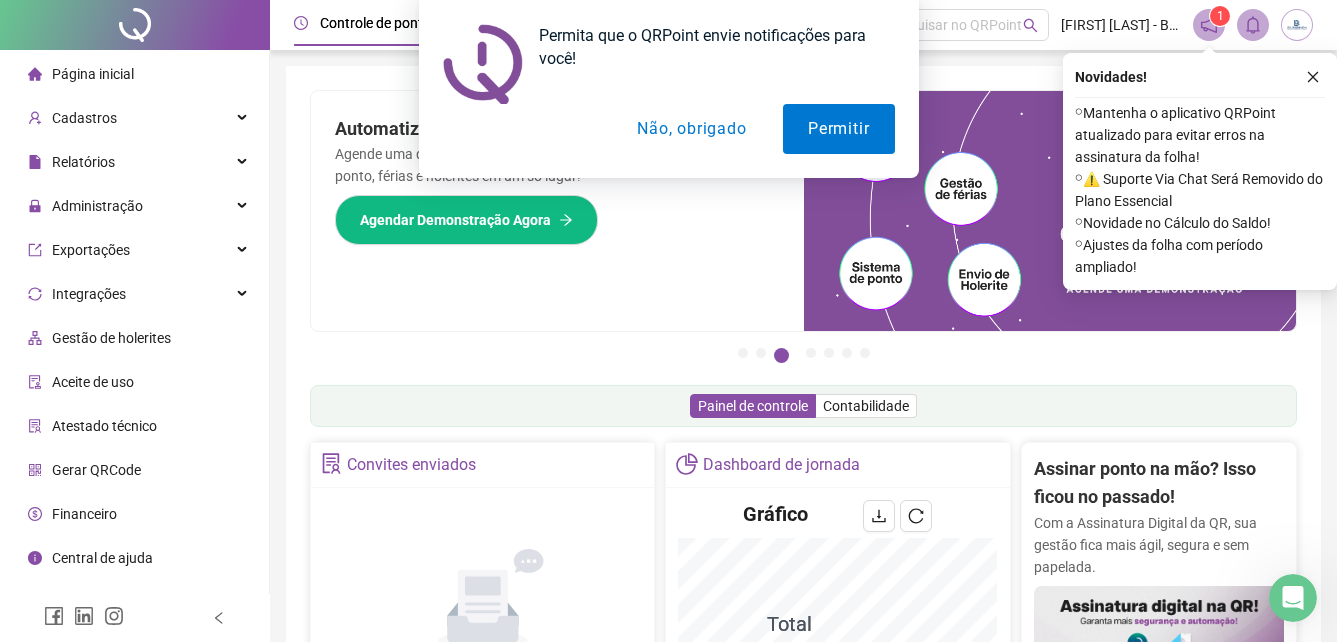 click on "Permita que o QRPoint envie notificações para você! Permitir Não, obrigado" at bounding box center [668, 89] 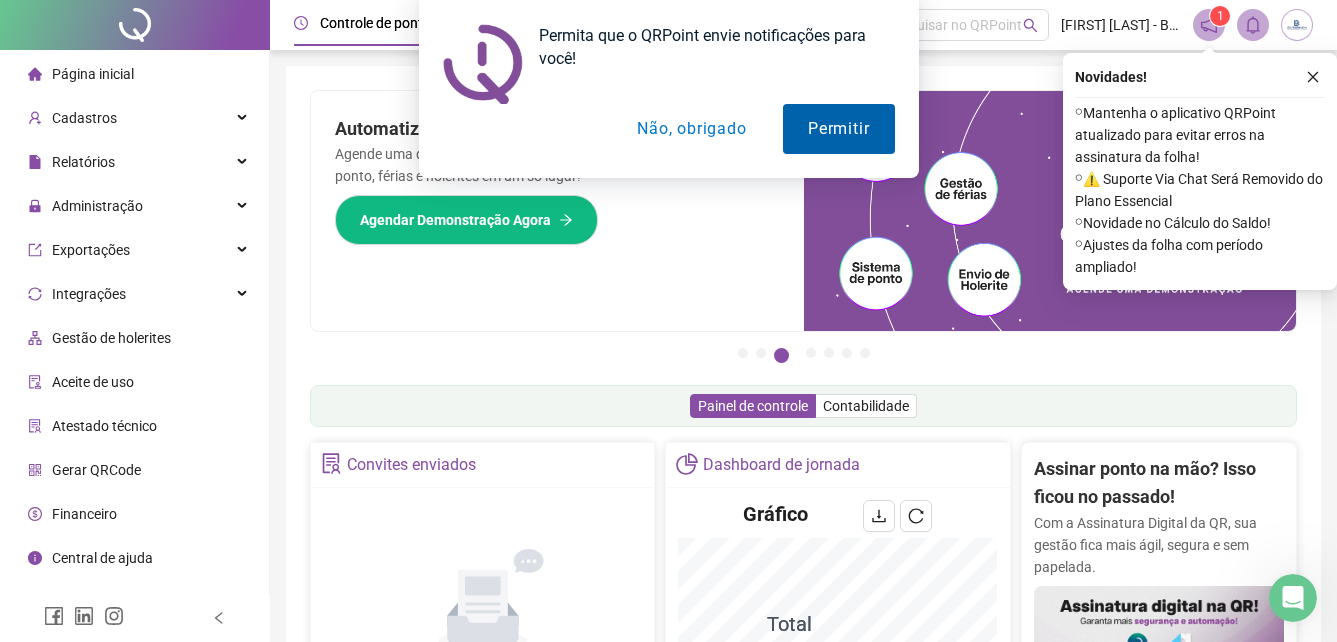 click on "Permitir" at bounding box center [838, 129] 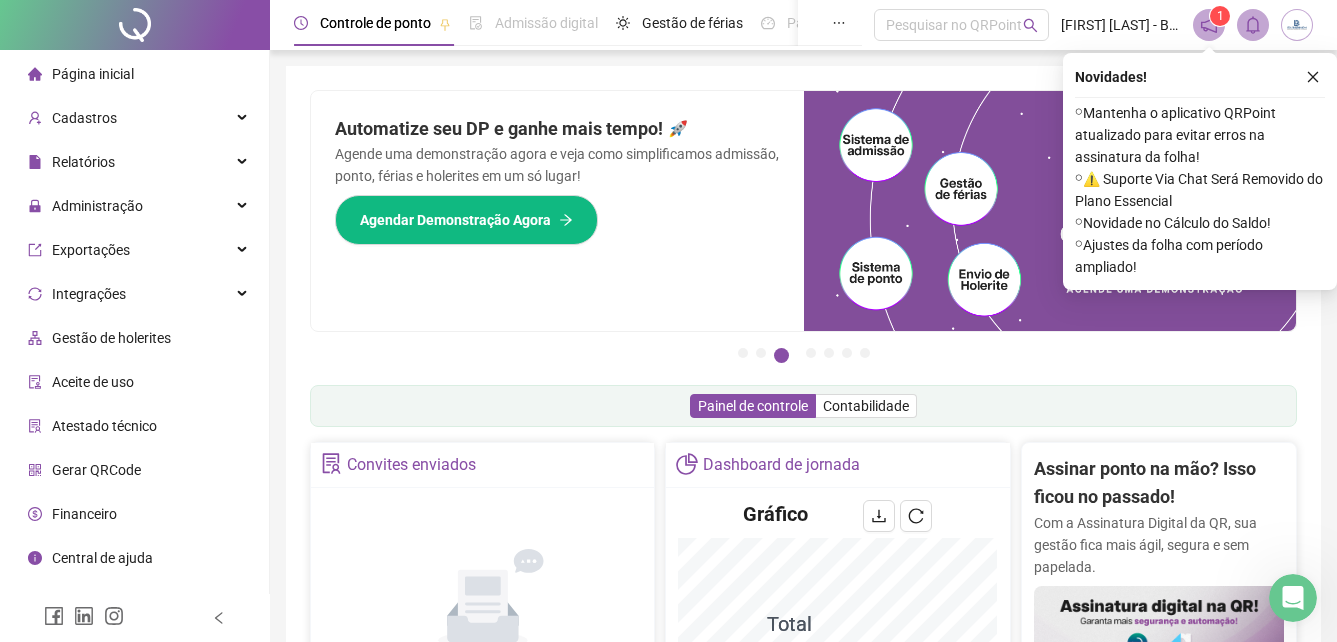 drag, startPoint x: 1307, startPoint y: 74, endPoint x: 1276, endPoint y: 76, distance: 31.06445 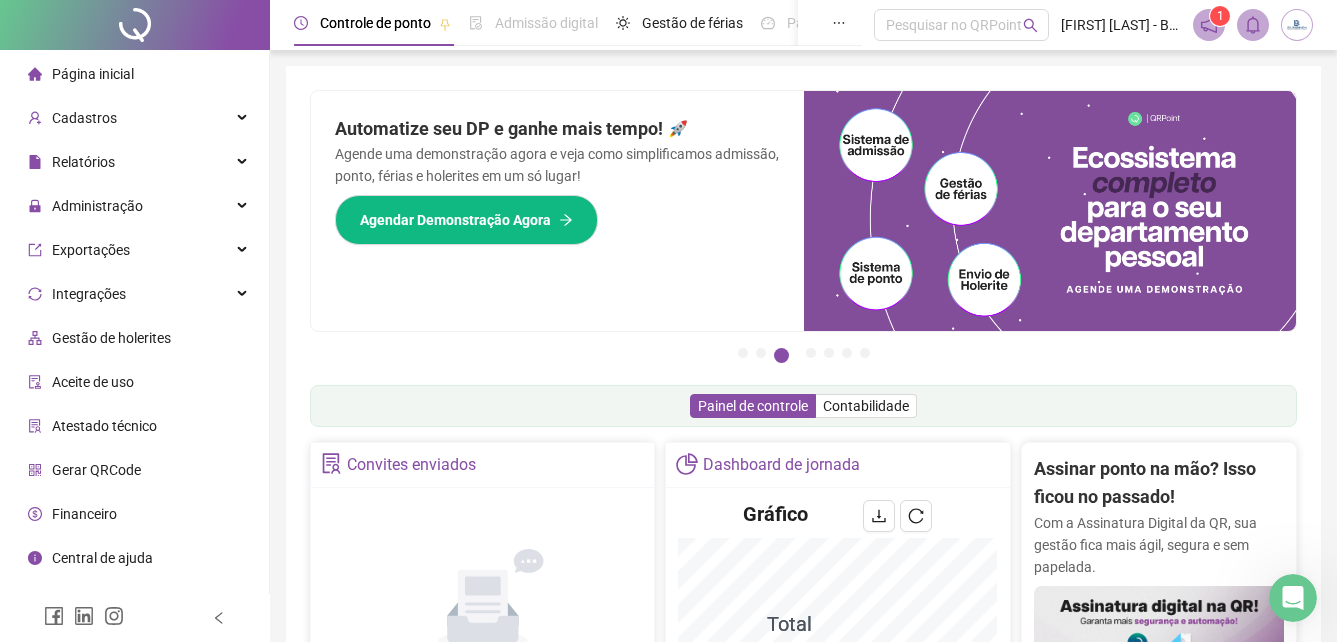 click on "Controle de ponto Admissão digital Gestão de férias Painel do DP Folha de pagamento   Pesquisar no QRPoint [FIRST] [LAST] - BDL ENGENHARIA 1 Pague o QRPoint com Cartão de Crédito Sua assinatura: mais segurança, prática e sem preocupações com boletos! Saiba mais Sua folha de pagamento, mais simples do que nunca! Com a Folha de Pagamento QR, você faz tudo em um só lugar: da admissão à geração da folha. Agilidade, integração e segurança em um único ecossistema. Conheça a QRFolha agora 🔍 Precisa de Ajuda? Conte com o Suporte da QRPoint! Encontre respostas rápidas e eficientes em nosso Guia Prático de Suporte. Acesse agora e descubra todos os nossos canais de atendimento! 🚀 Saiba Mais Automatize seu DP e ganhe mais tempo! 🚀 Agende uma demonstração agora e veja como simplificamos admissão, ponto, férias e holerites em um só lugar! Agendar Demonstração Agora Apoie seus colaboradores sem custo! Dinheiro na conta sem complicação. Solicite Mais Informações Saiba mais Saiba mais" at bounding box center [803, 661] 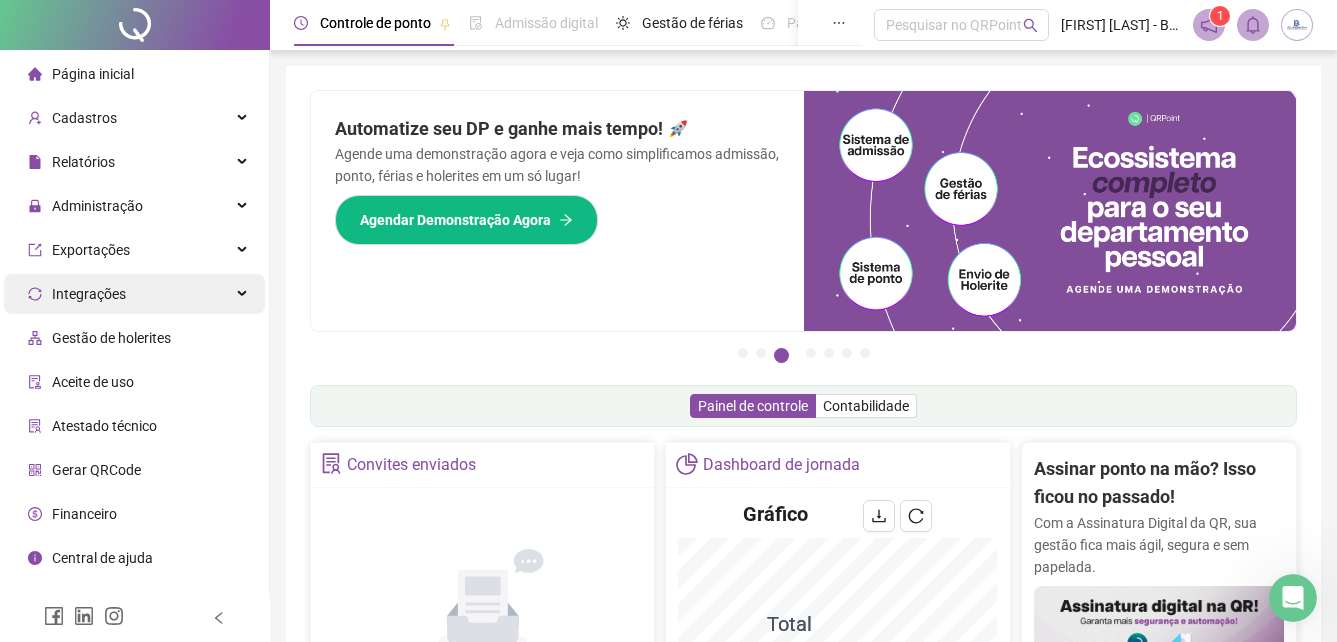 click on "Integrações" at bounding box center (134, 294) 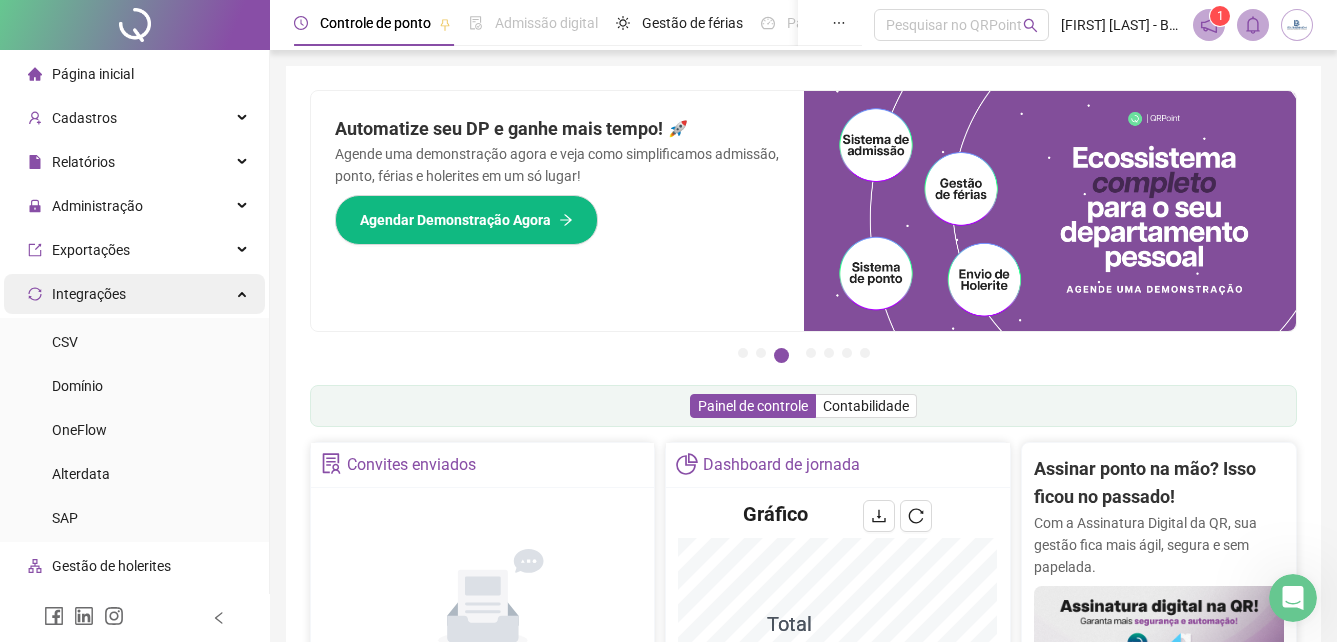 click on "Integrações" at bounding box center (134, 294) 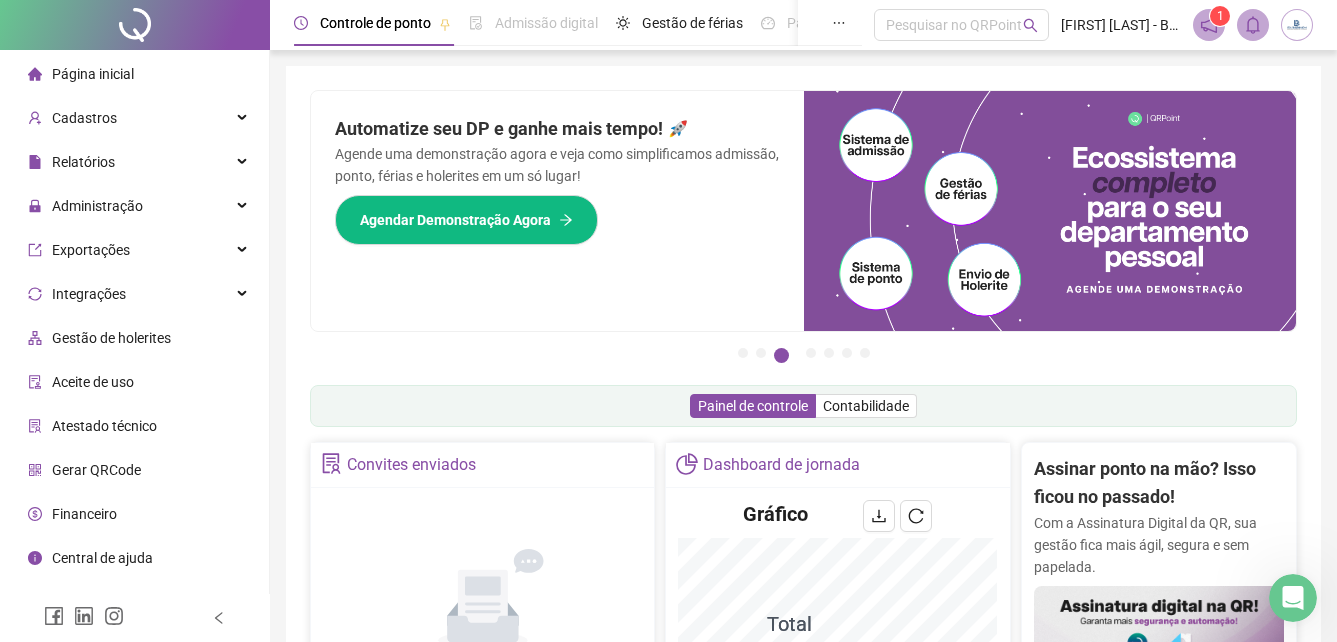 click 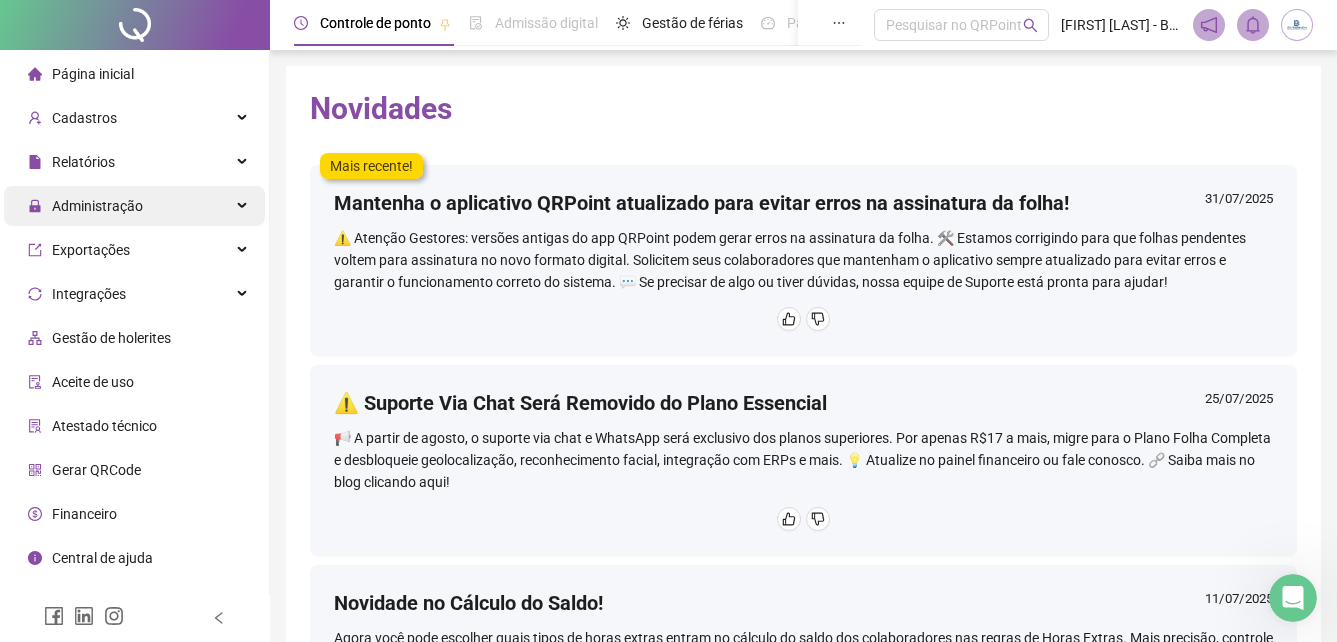 click on "Administração" at bounding box center [97, 206] 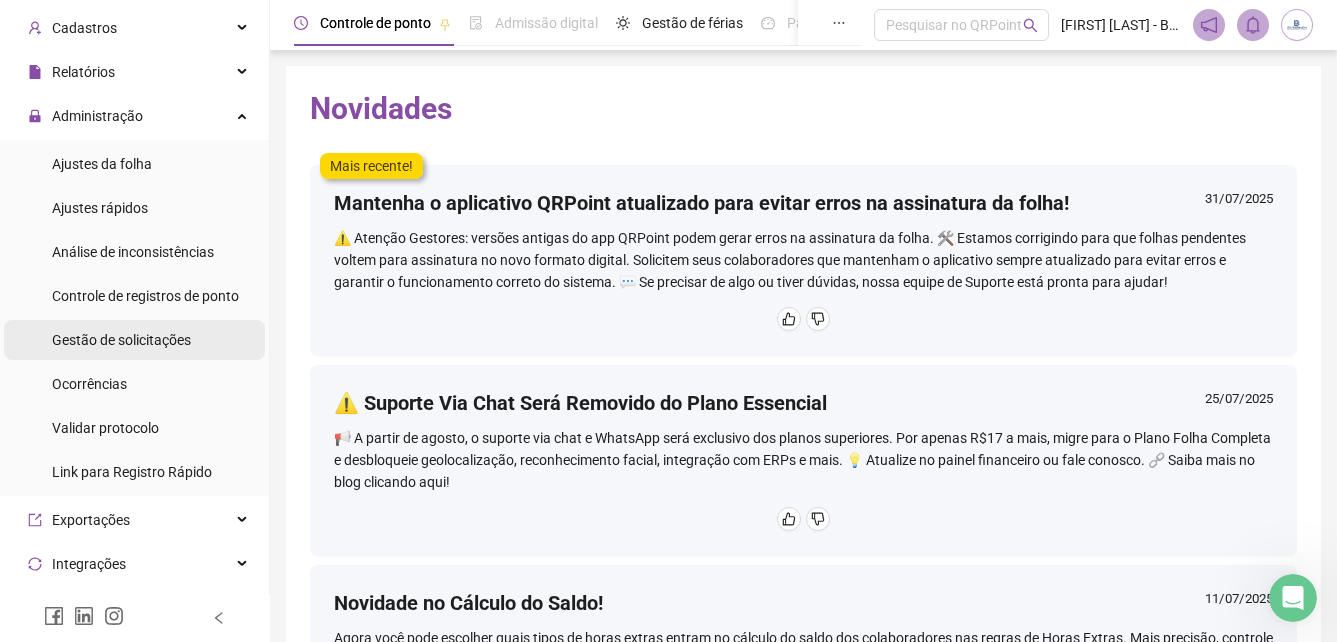 scroll, scrollTop: 0, scrollLeft: 0, axis: both 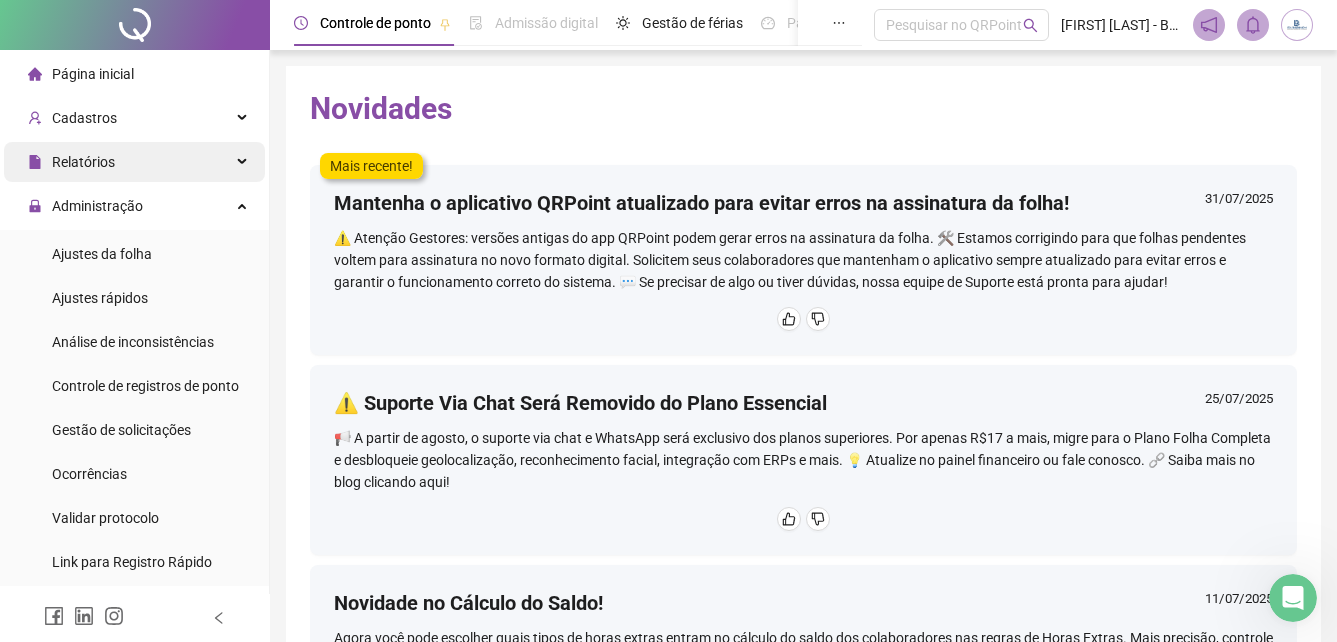 click on "Relatórios" at bounding box center [134, 162] 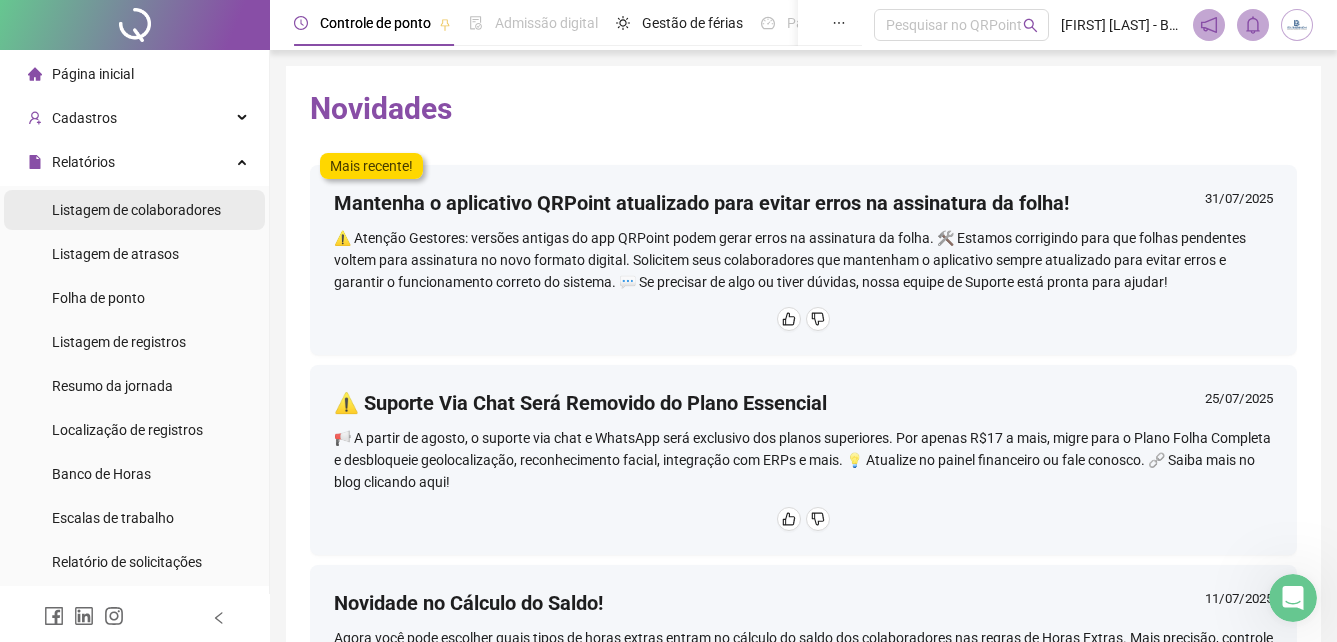 click on "Listagem de colaboradores" at bounding box center (136, 210) 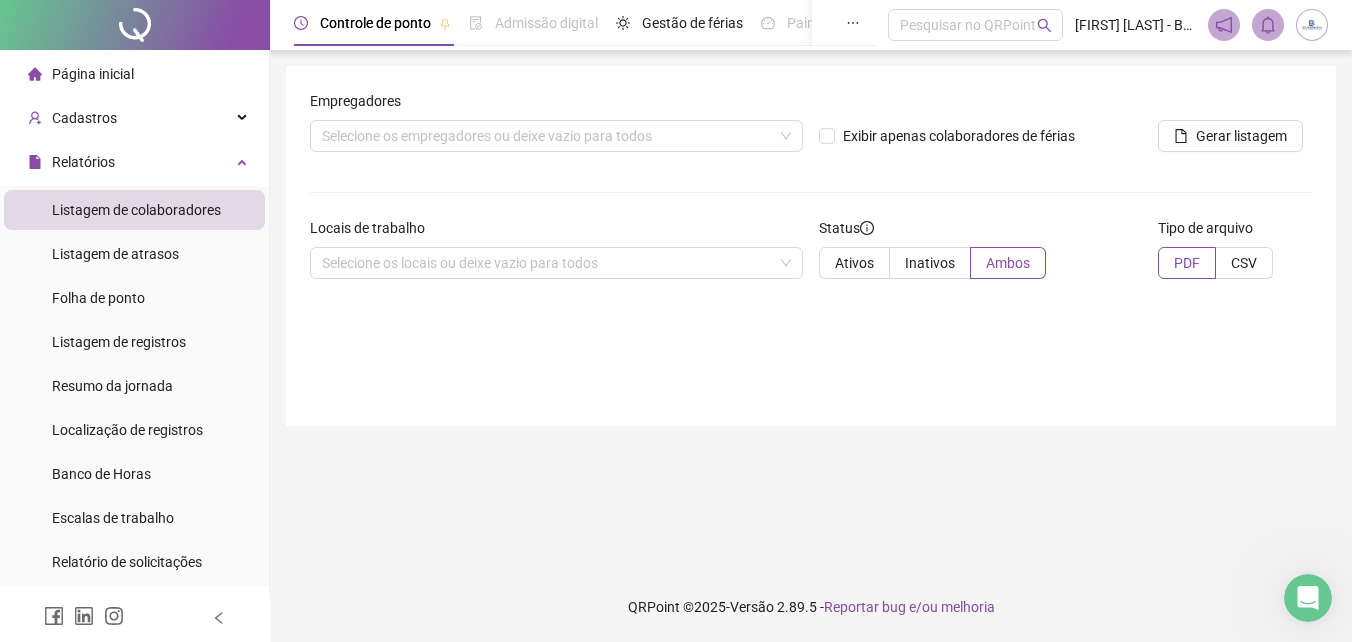 click on "Empregadores   Selecione os empregadores ou deixe vazio para todos   Exibir apenas colaboradores de férias   Gerar listagem Locais de trabalho   Selecione os locais ou deixe vazio para todos Status   Ativos Inativos Ambos Tipo de arquivo PDF CSV" at bounding box center [811, 192] 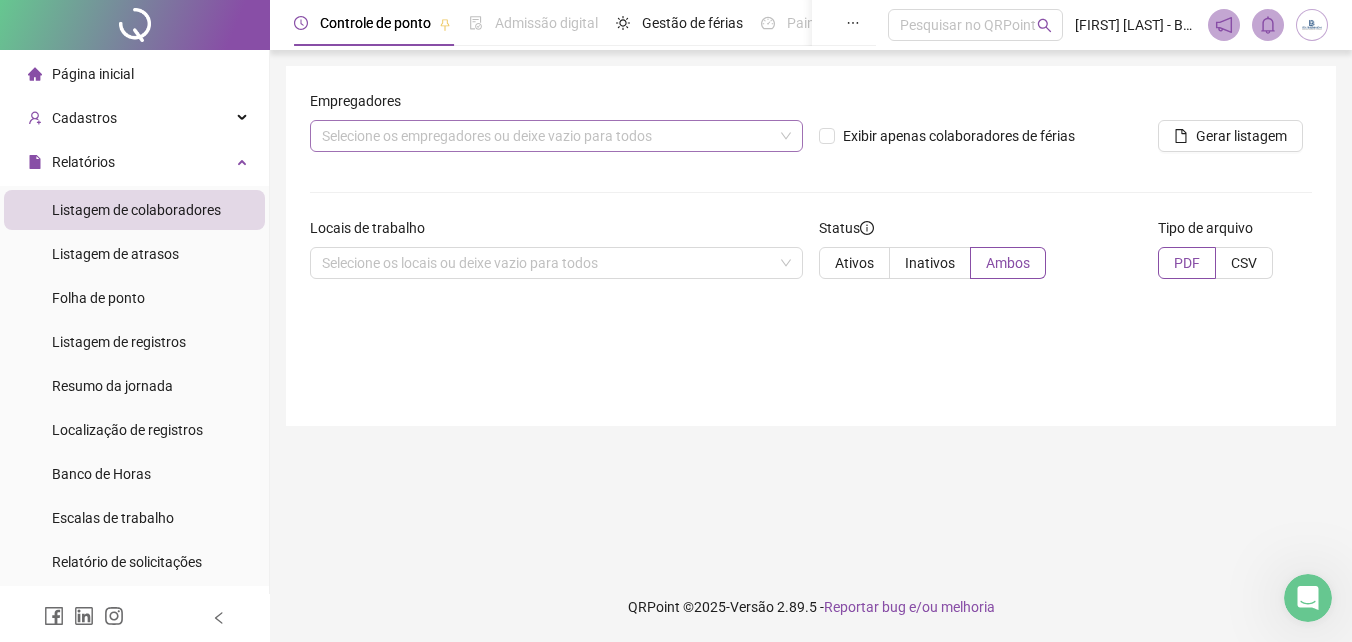 click on "Selecione os empregadores ou deixe vazio para todos" at bounding box center [556, 136] 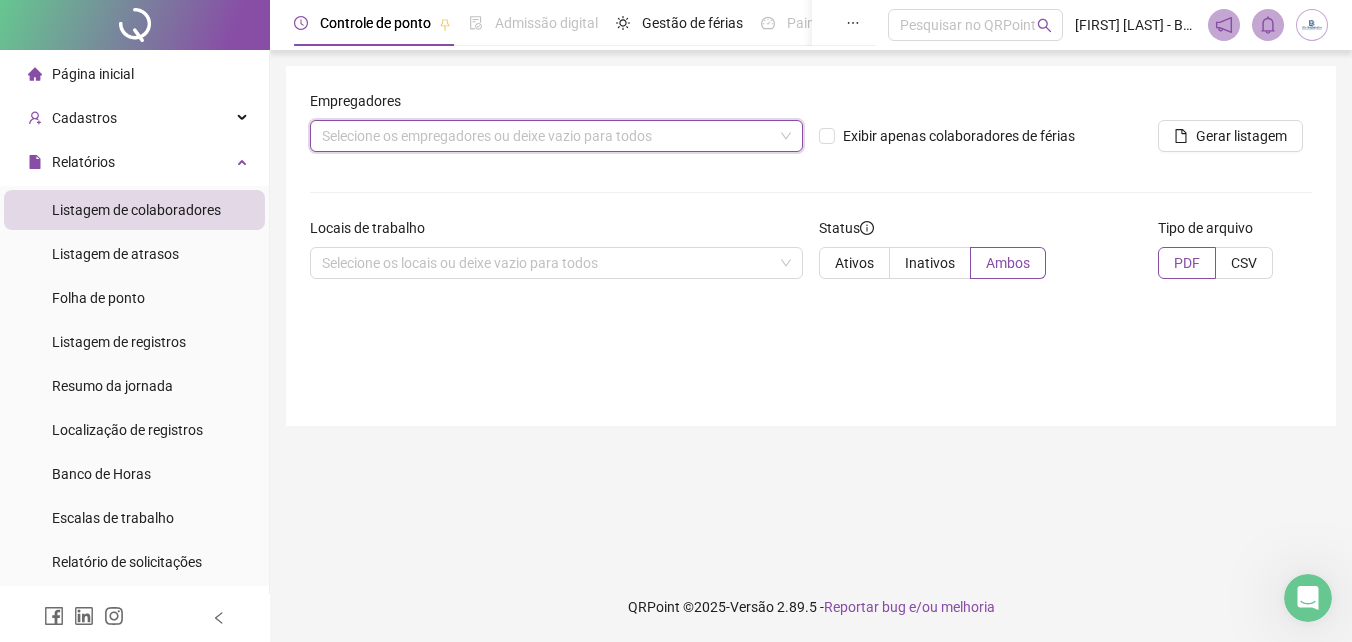 click on "Selecione os empregadores ou deixe vazio para todos" at bounding box center (556, 136) 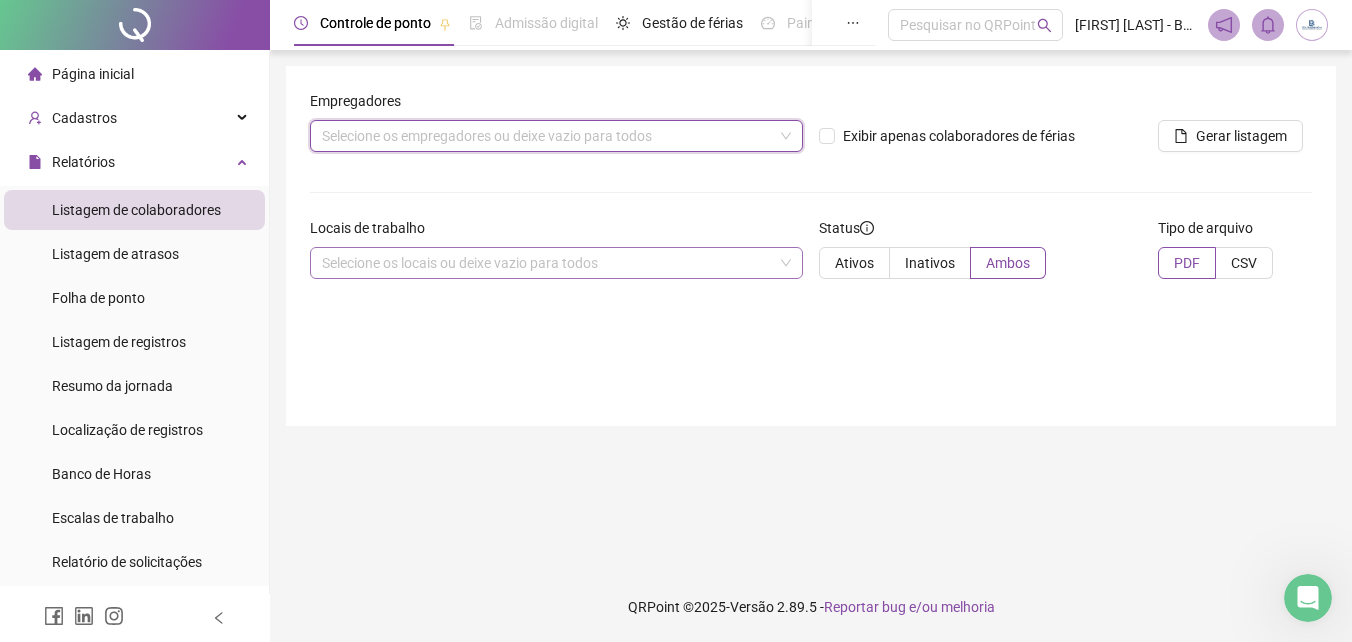 click on "Selecione os locais ou deixe vazio para todos" at bounding box center (556, 263) 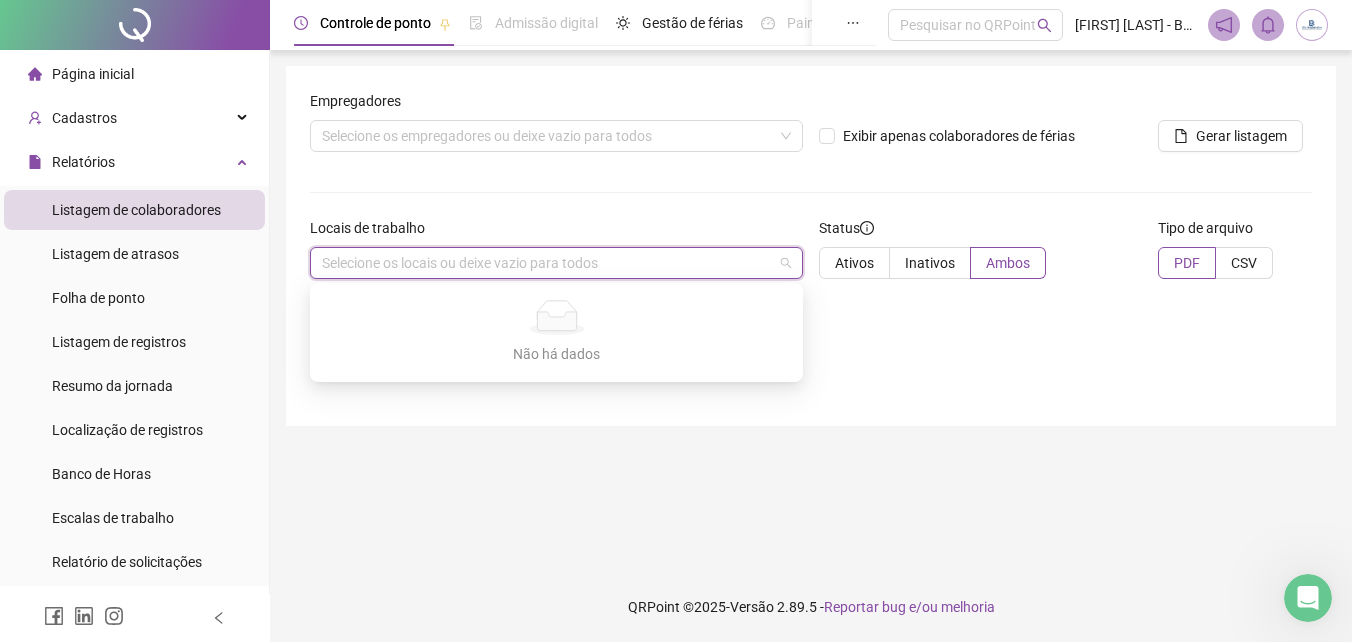 click on "Empregadores   Selecione os empregadores ou deixe vazio para todos   Exibir apenas colaboradores de férias   Gerar listagem Locais de trabalho   Selecione os locais ou deixe vazio para todos Status   Ativos Inativos Ambos Tipo de arquivo PDF CSV" at bounding box center (811, 192) 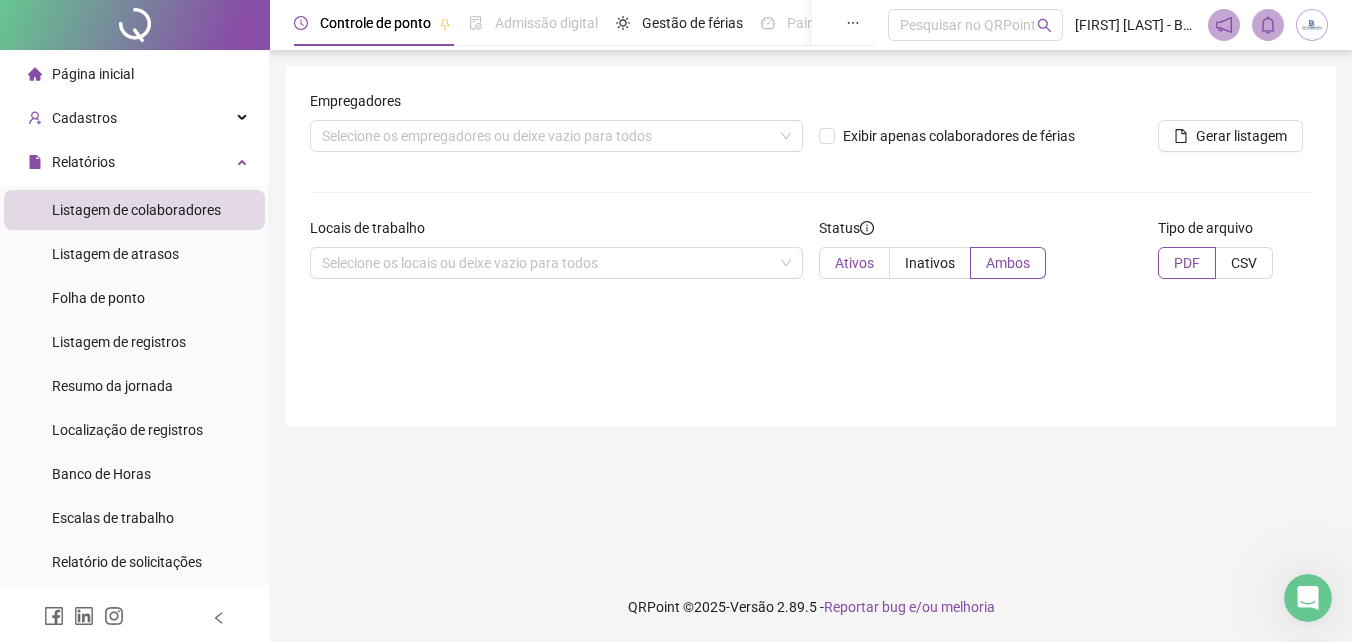 click on "Ativos" at bounding box center [854, 263] 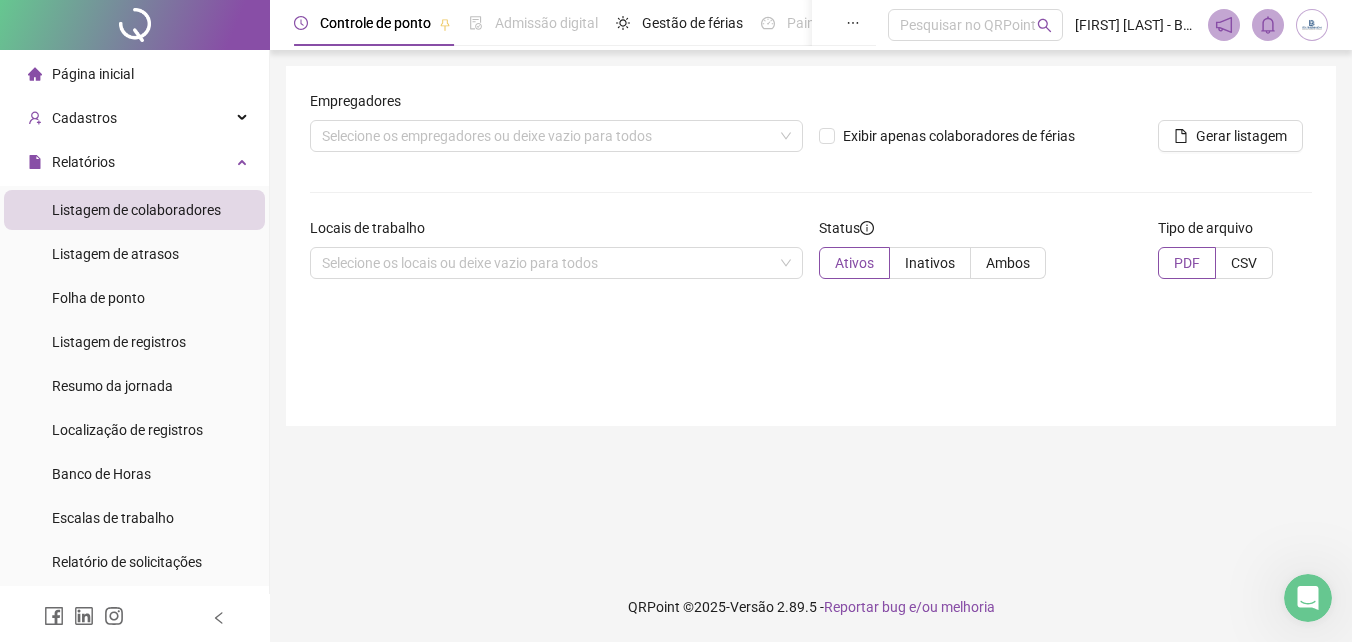 click on "Empregadores   Selecione os empregadores ou deixe vazio para todos   Exibir apenas colaboradores de férias   Gerar listagem Locais de trabalho   Selecione os locais ou deixe vazio para todos Status   Ativos Inativos Ambos Tipo de arquivo PDF CSV" at bounding box center (811, 192) 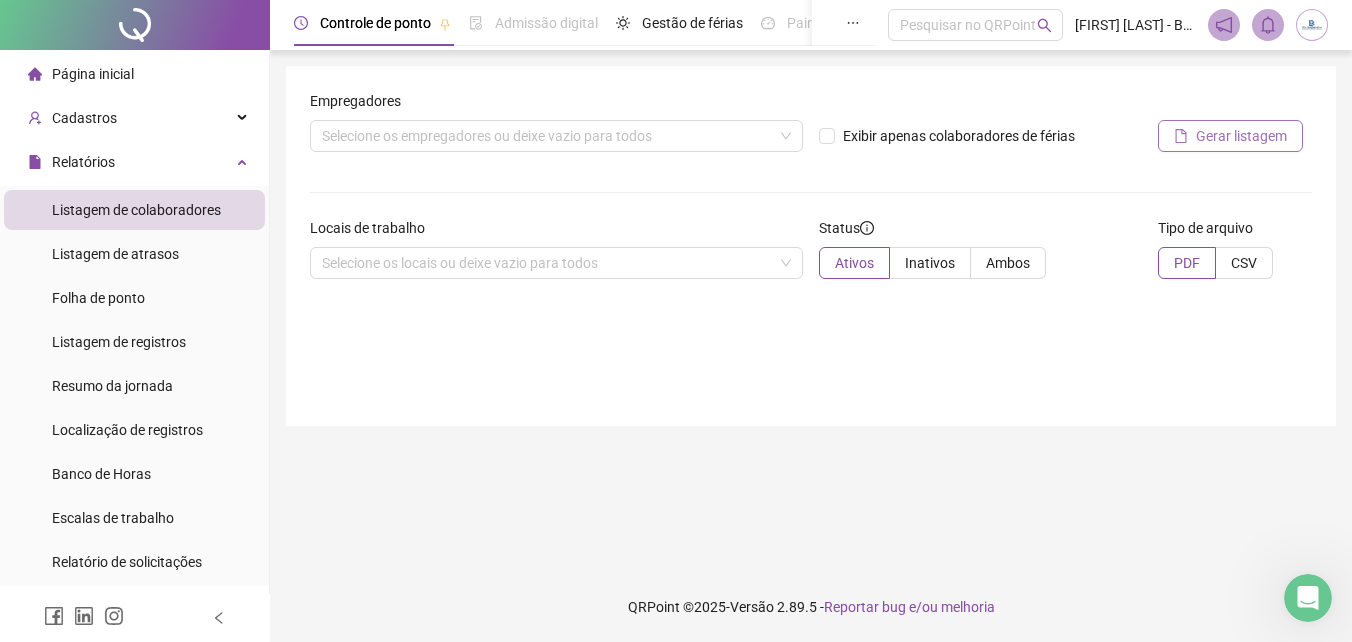 click on "Gerar listagem" at bounding box center [1241, 136] 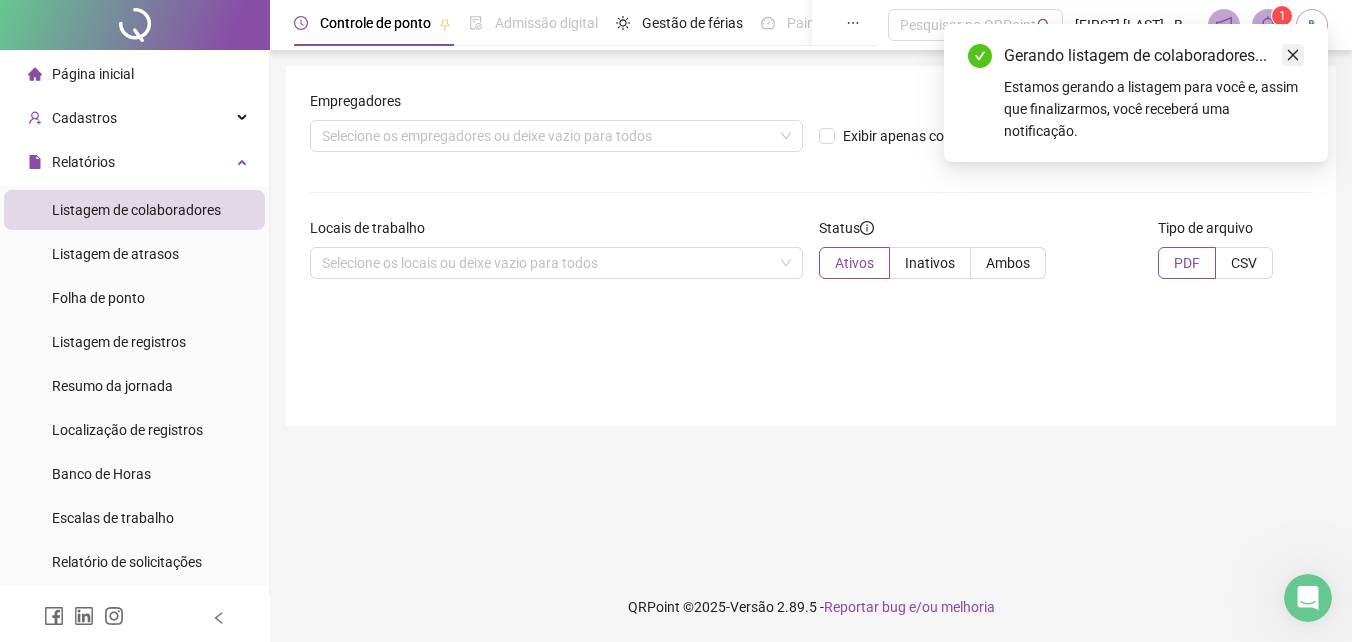 click 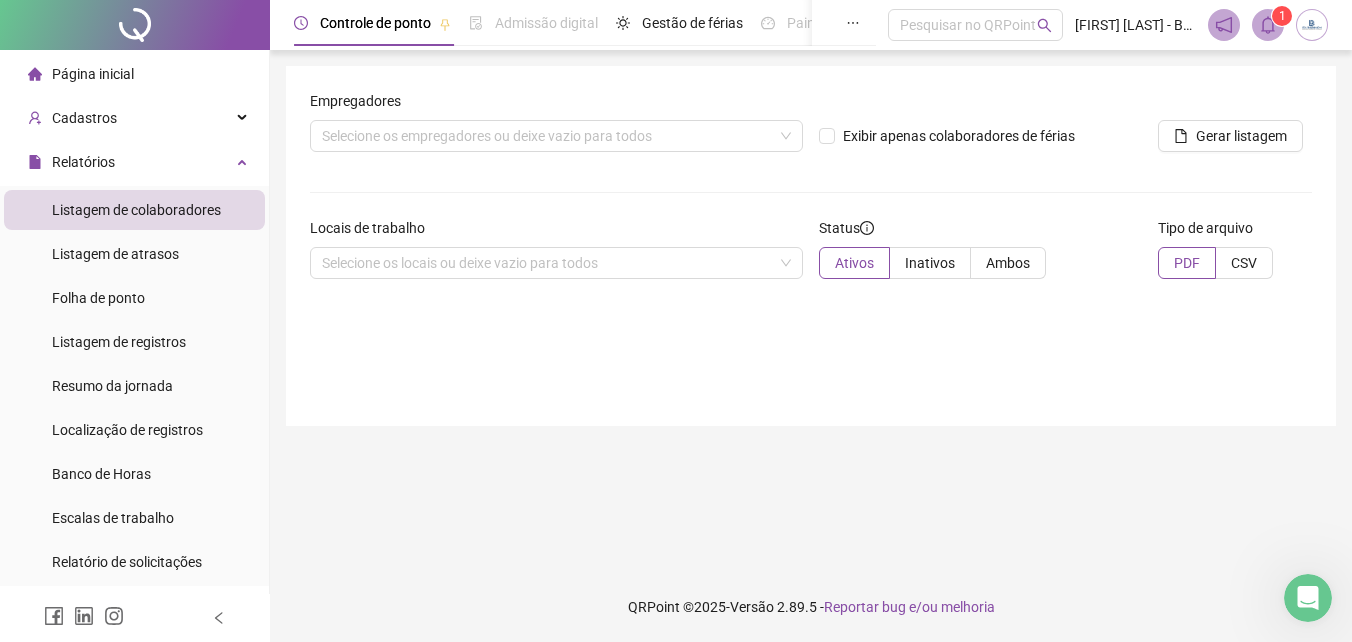 click 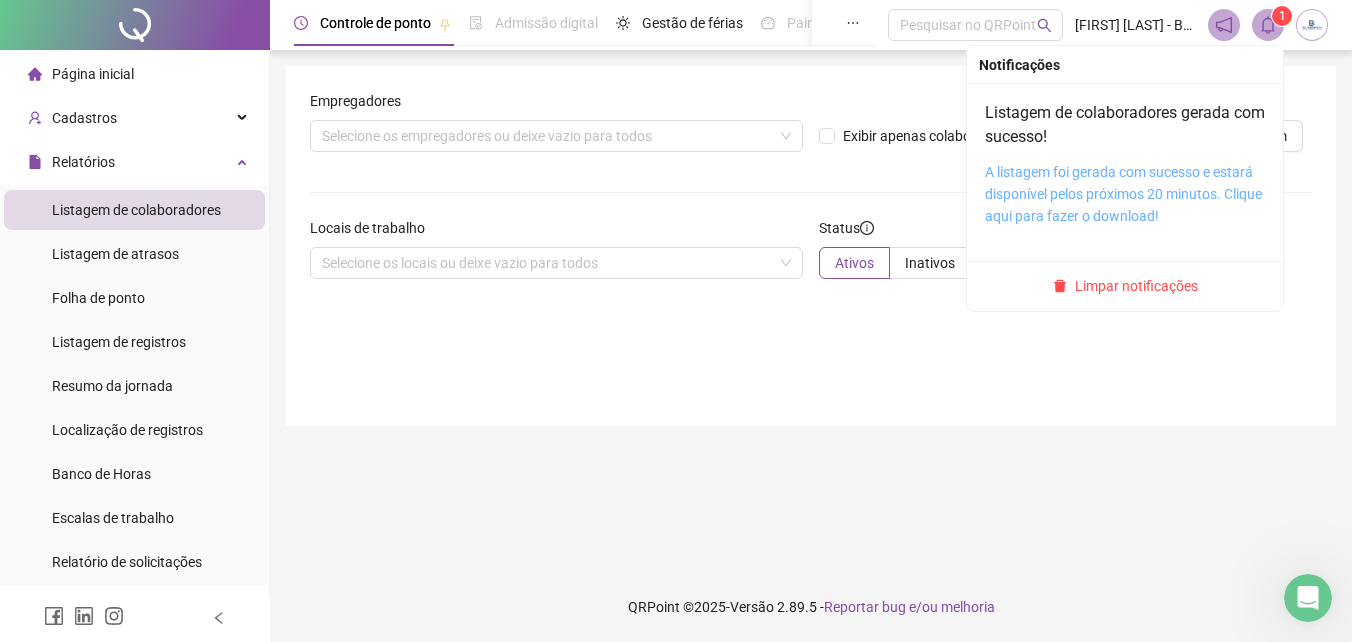 click on "A listagem foi gerada com sucesso e estará disponível pelos próximos 20 minutos.
Clique aqui para fazer o download!" at bounding box center [1123, 194] 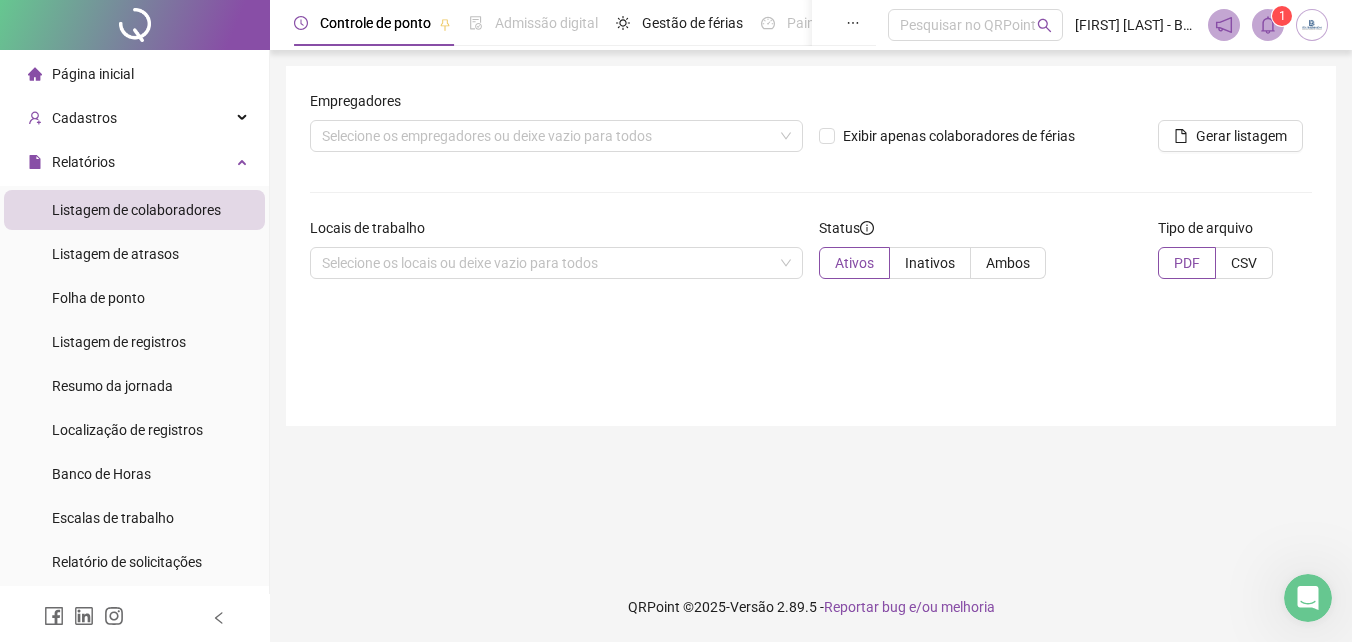 click on "Controle de ponto Admissão digital Gestão de férias Painel do DP Folha de pagamento   Pesquisar no QRPoint [FIRST] [LAST] - BDL ENGENHARIA 1 Empregadores   Selecione os empregadores ou deixe vazio para todos   Exibir apenas colaboradores de férias   Gerar listagem Locais de trabalho   Selecione os locais ou deixe vazio para todos Status   Ativos Inativos Ambos Tipo de arquivo PDF CSV QRPoint © 2025  -  Versão   2.89.5   -  Reportar bug e/ou melhoria" at bounding box center [811, 321] 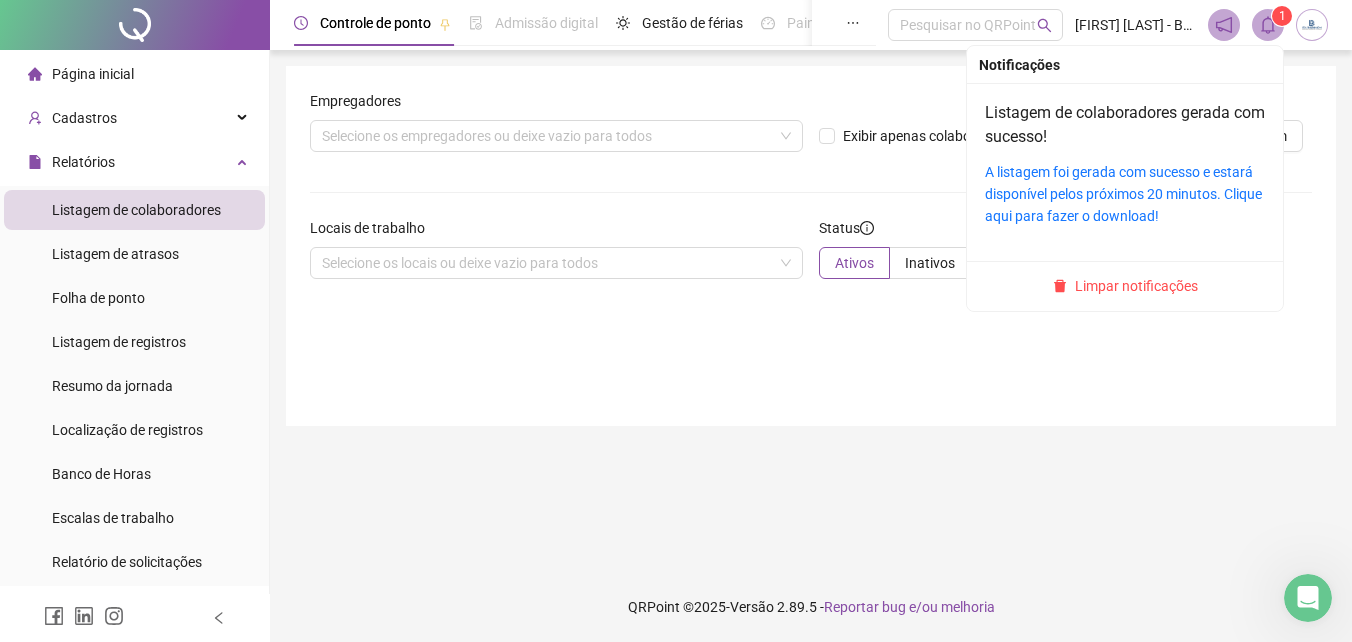 click 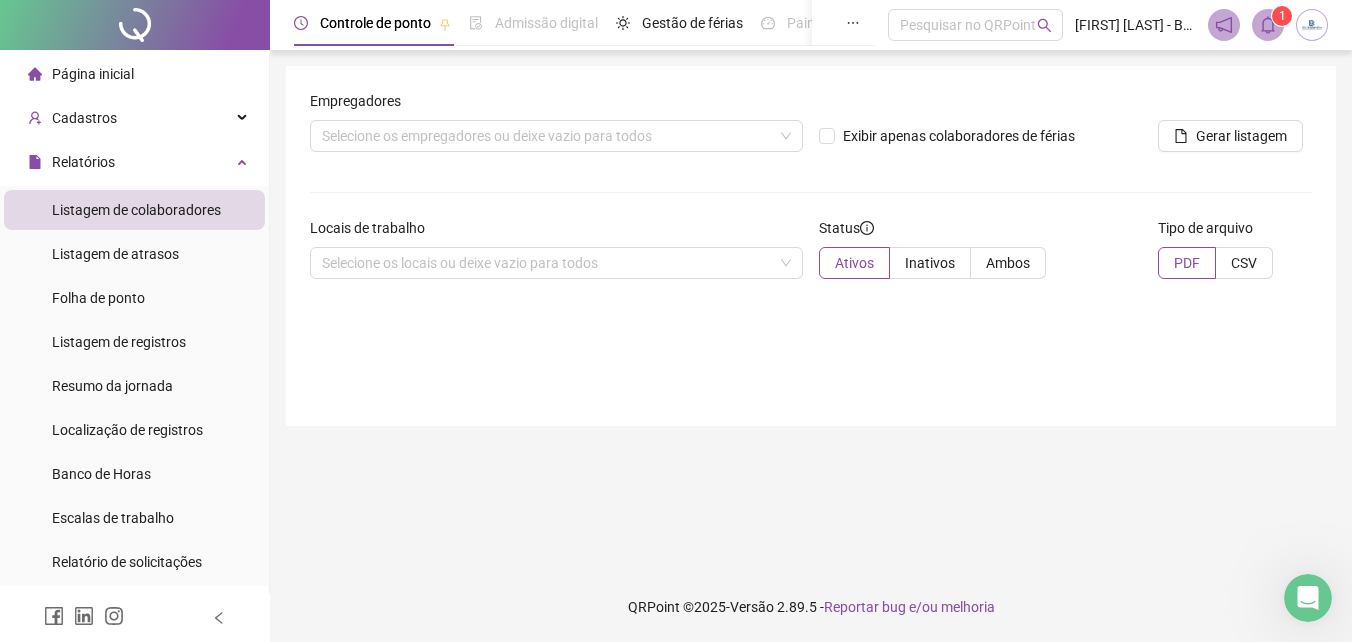 click on "Empregadores   Selecione os empregadores ou deixe vazio para todos   Exibir apenas colaboradores de férias   Gerar listagem Locais de trabalho   Selecione os locais ou deixe vazio para todos Status   Ativos Inativos Ambos Tipo de arquivo PDF CSV" at bounding box center [811, 246] 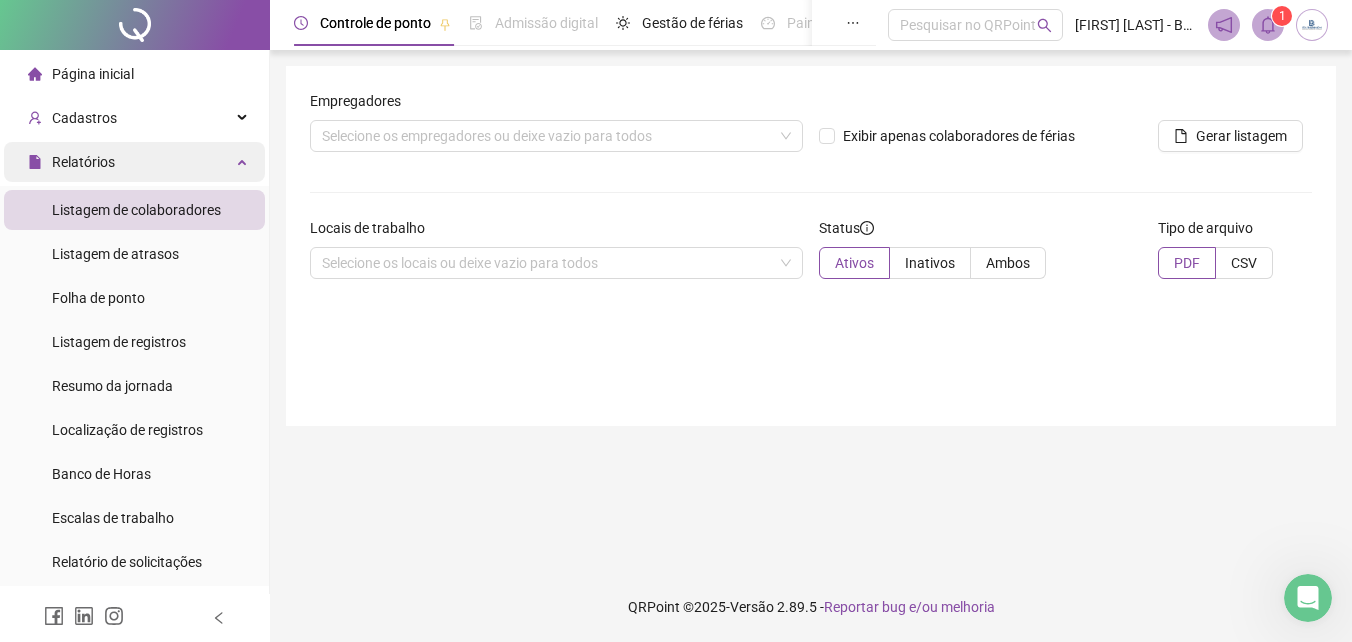 drag, startPoint x: 168, startPoint y: 159, endPoint x: 167, endPoint y: 149, distance: 10.049875 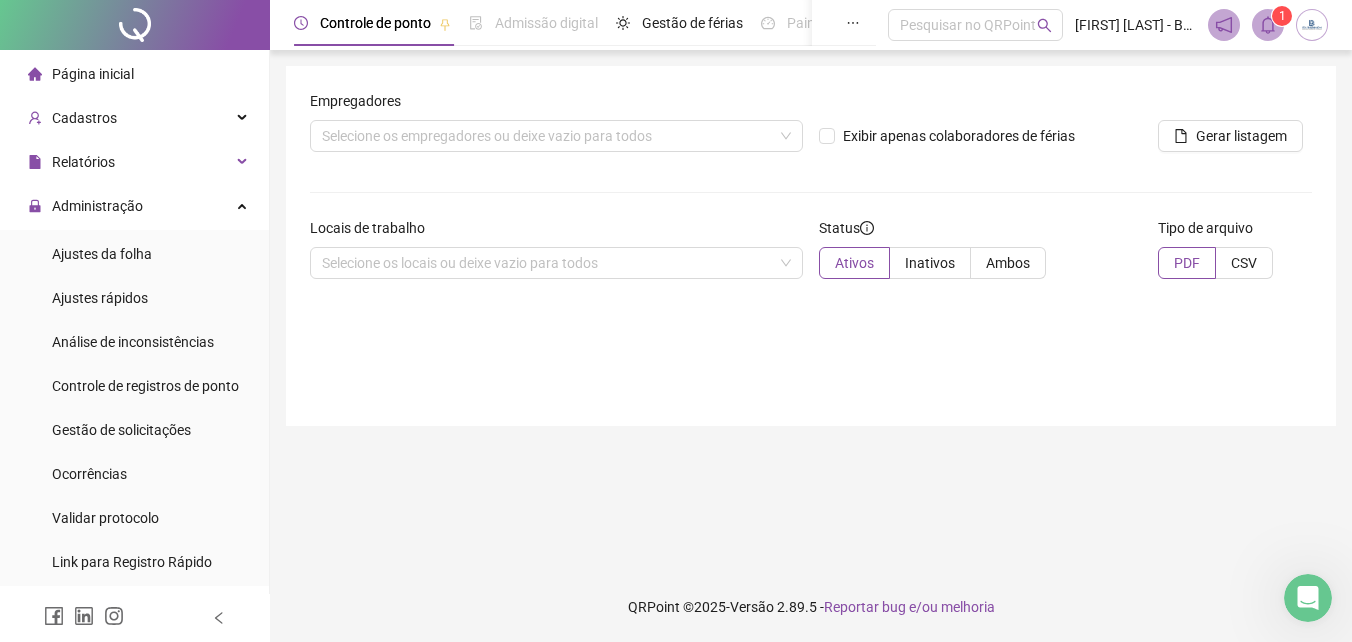 click on "Página inicial" at bounding box center [134, 74] 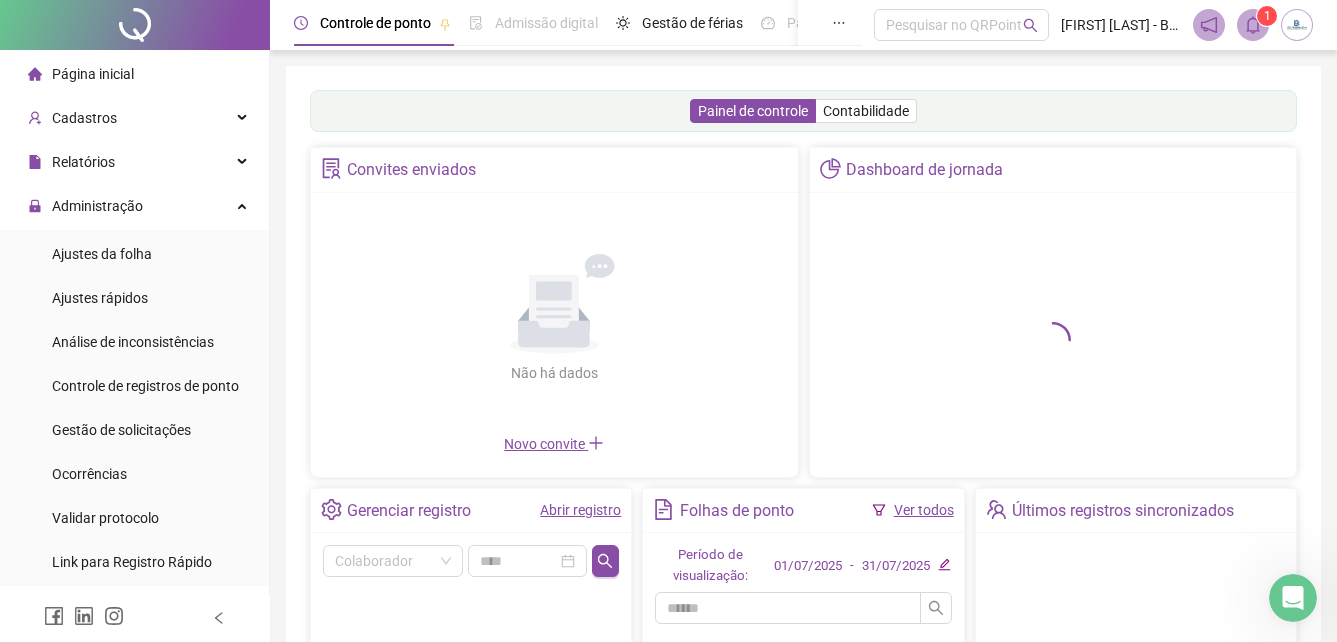 click on "Painel de controle Contabilidade Convites enviados Não há dados Não há dados Novo convite   Dashboard de jornada Gerenciar registro Abrir registro Colaborador Folhas de ponto Ver todos Período de visualização:  01/07/2025  -  31/07/2025 Últimos registros sincronizados" at bounding box center (803, 481) 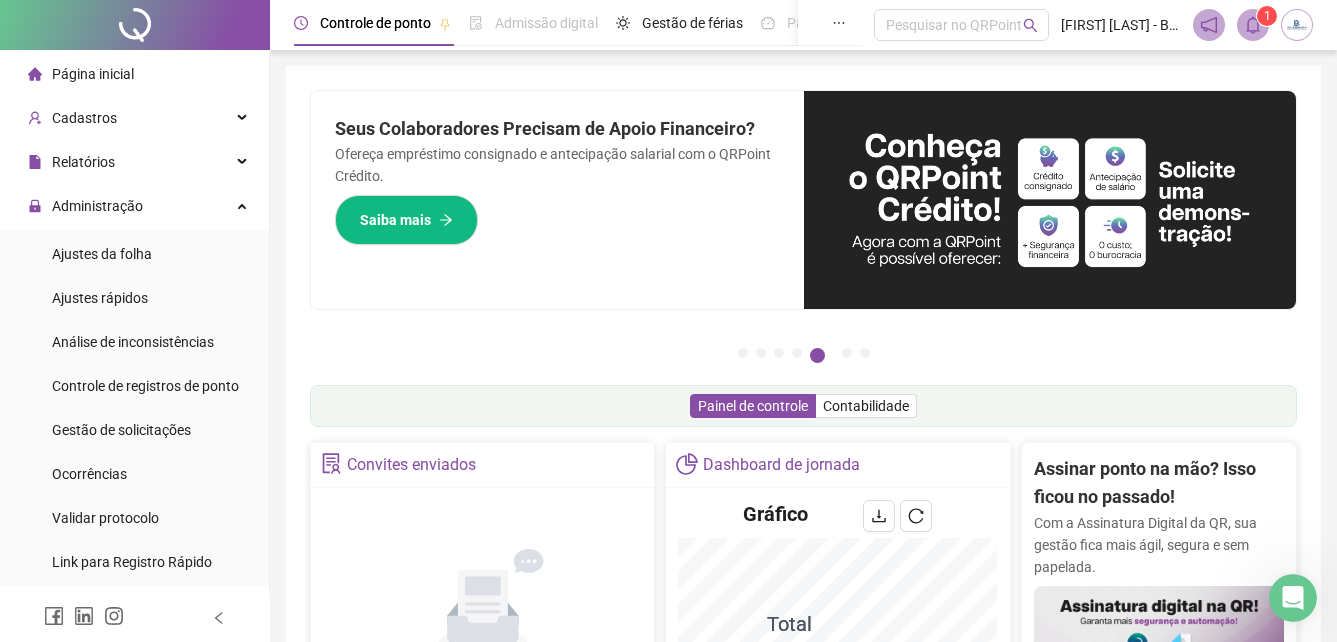 click 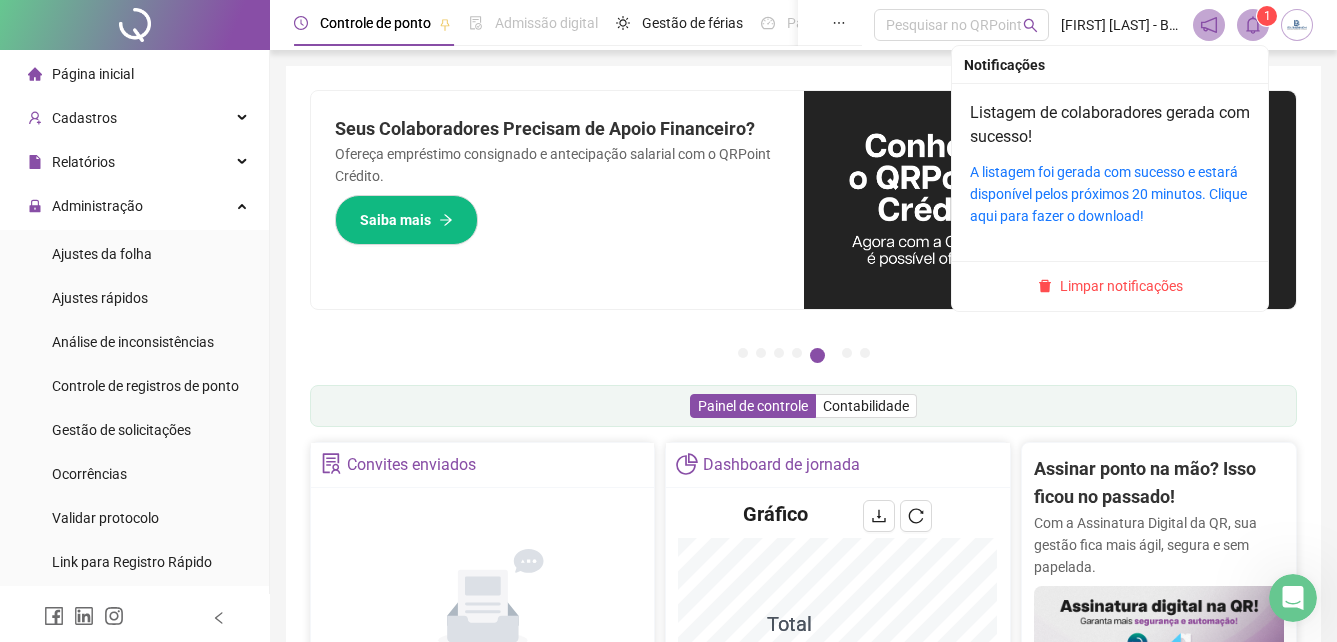 click 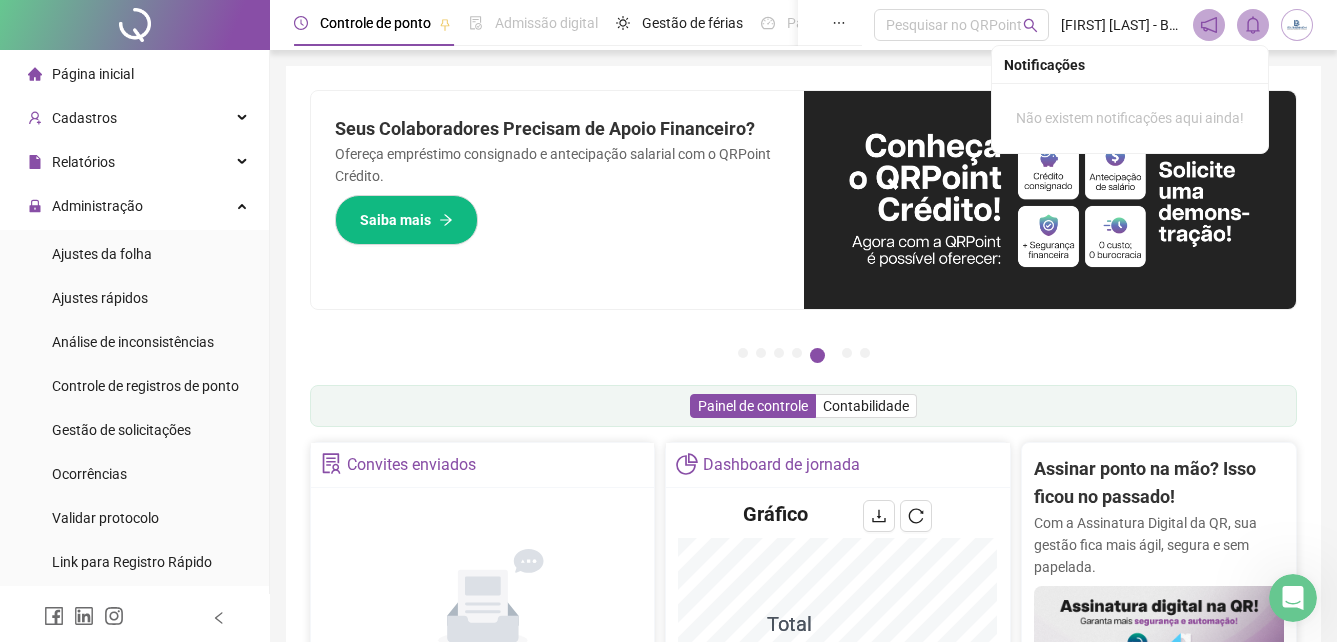 click on "Pague o QRPoint com Cartão de Crédito Sua assinatura: mais segurança, prática e sem preocupações com boletos! Saiba mais Sua folha de pagamento, mais simples do que nunca! Com a Folha de Pagamento QR, você faz tudo em um só lugar: da admissão à geração da folha. Agilidade, integração e segurança em um único ecossistema. Conheça a QRFolha agora 🔍 Precisa de Ajuda? Conte com o Suporte da QRPoint! Encontre respostas rápidas e eficientes em nosso Guia Prático de Suporte. Acesse agora e descubra todos os nossos canais de atendimento! 🚀 Saiba Mais Automatize seu DP e ganhe mais tempo! 🚀 Agende uma demonstração agora e veja como simplificamos admissão, ponto, férias e holerites em um só lugar! Agendar Demonstração Agora Apoie seus colaboradores sem custo! Dinheiro na conta sem complicação. Solicite Mais Informações Seus Colaboradores Precisam de Apoio Financeiro? Ofereça empréstimo consignado e antecipação salarial com o QRPoint Crédito. Saiba mais Saiba mais Saiba Mais 1" at bounding box center (803, 651) 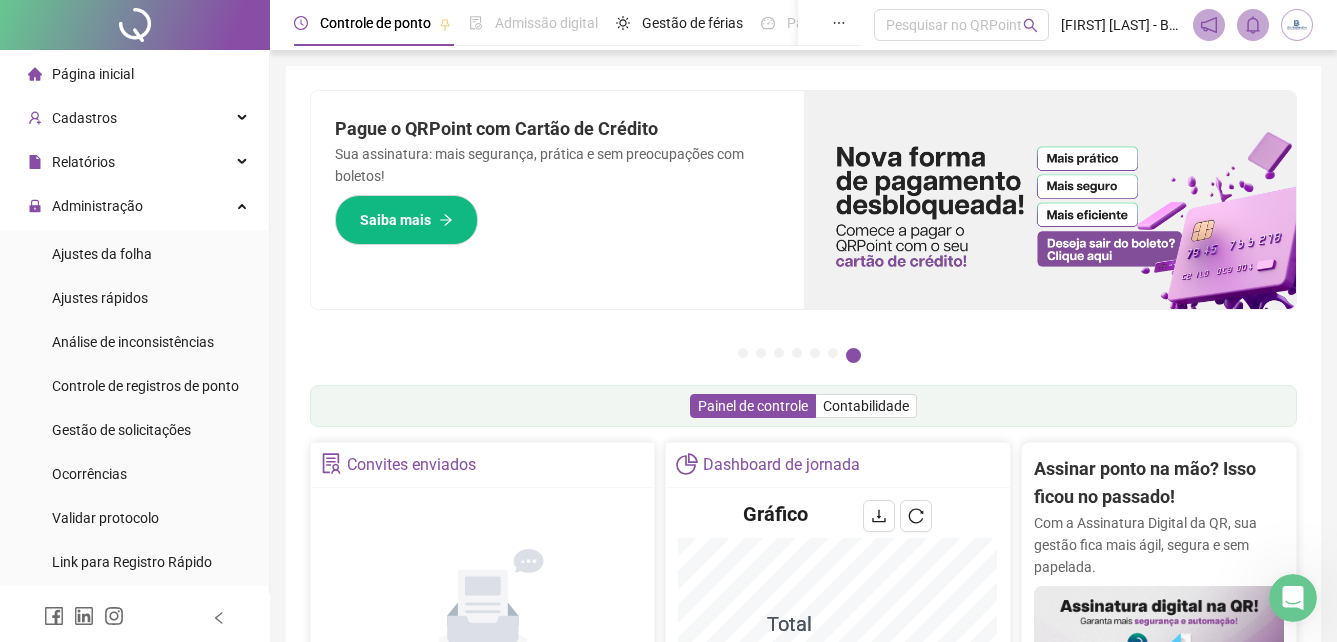 click on "Pague o QRPoint com Cartão de Crédito Sua assinatura: mais segurança, prática e sem preocupações com boletos! Saiba mais Sua folha de pagamento, mais simples do que nunca! Com a Folha de Pagamento QR, você faz tudo em um só lugar: da admissão à geração da folha. Agilidade, integração e segurança em um único ecossistema. Conheça a QRFolha agora 🔍 Precisa de Ajuda? Conte com o Suporte da QRPoint! Encontre respostas rápidas e eficientes em nosso Guia Prático de Suporte. Acesse agora e descubra todos os nossos canais de atendimento! 🚀 Saiba Mais Automatize seu DP e ganhe mais tempo! 🚀 Agende uma demonstração agora e veja como simplificamos admissão, ponto, férias e holerites em um só lugar! Agendar Demonstração Agora Apoie seus colaboradores sem custo! Dinheiro na conta sem complicação. Solicite Mais Informações Seus Colaboradores Precisam de Apoio Financeiro? Ofereça empréstimo consignado e antecipação salarial com o QRPoint Crédito. Saiba mais Saiba mais Saiba Mais 1" at bounding box center (803, 651) 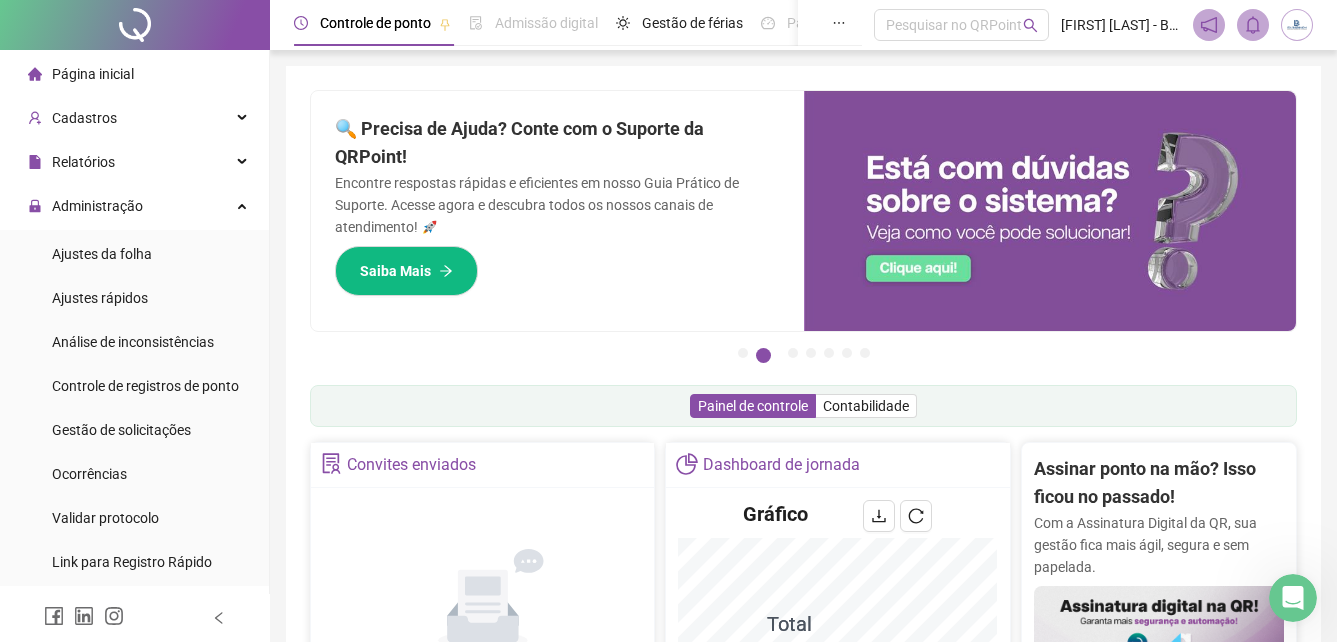 click on "Pague o QRPoint com Cartão de Crédito Sua assinatura: mais segurança, prática e sem preocupações com boletos! Saiba mais Sua folha de pagamento, mais simples do que nunca! Com a Folha de Pagamento QR, você faz tudo em um só lugar: da admissão à geração da folha. Agilidade, integração e segurança em um único ecossistema. Conheça a QRFolha agora 🔍 Precisa de Ajuda? Conte com o Suporte da QRPoint! Encontre respostas rápidas e eficientes em nosso Guia Prático de Suporte. Acesse agora e descubra todos os nossos canais de atendimento! 🚀 Saiba Mais Automatize seu DP e ganhe mais tempo! 🚀 Agende uma demonstração agora e veja como simplificamos admissão, ponto, férias e holerites em um só lugar! Agendar Demonstração Agora Apoie seus colaboradores sem custo! Dinheiro na conta sem complicação. Solicite Mais Informações Seus Colaboradores Precisam de Apoio Financeiro? Ofereça empréstimo consignado e antecipação salarial com o QRPoint Crédito. Saiba mais Saiba mais Saiba Mais 1" at bounding box center (803, 651) 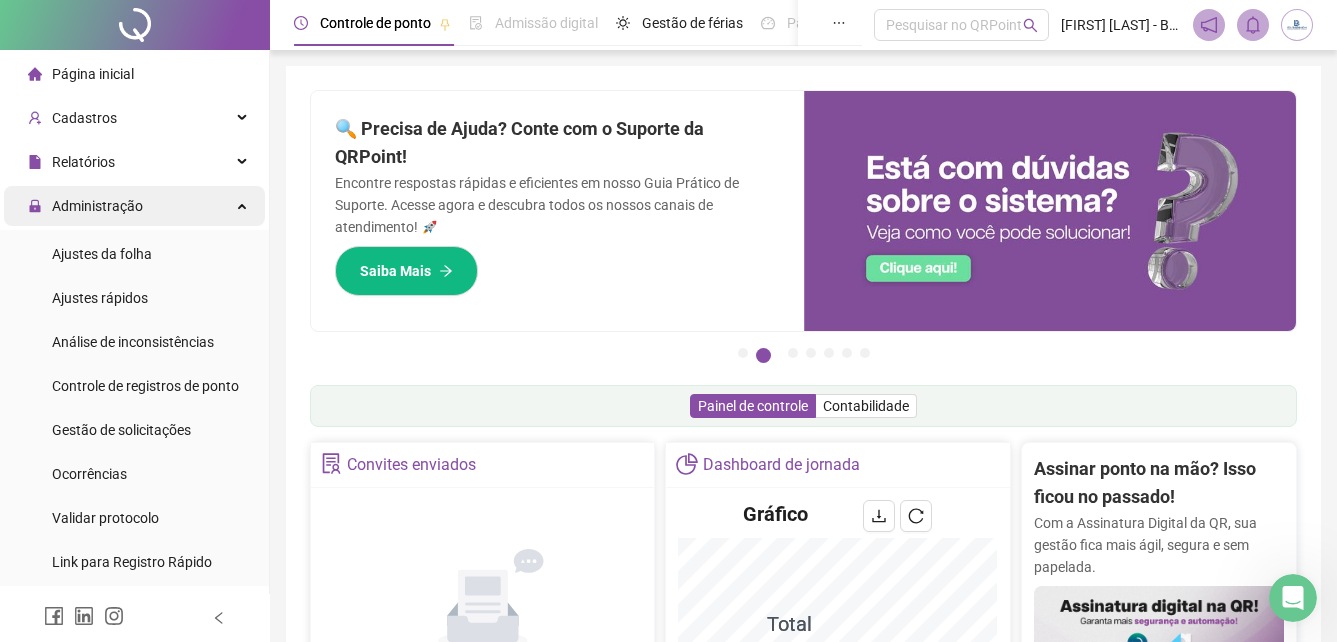 click on "Administração" at bounding box center (134, 206) 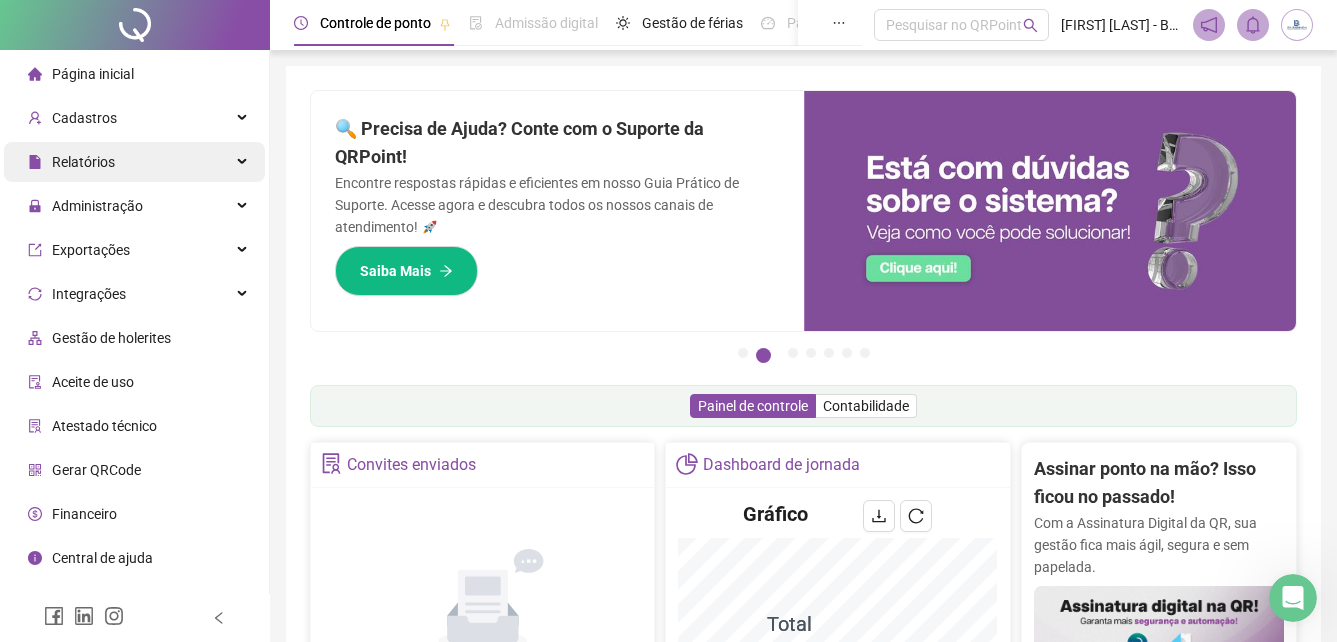 click on "Relatórios" at bounding box center [134, 162] 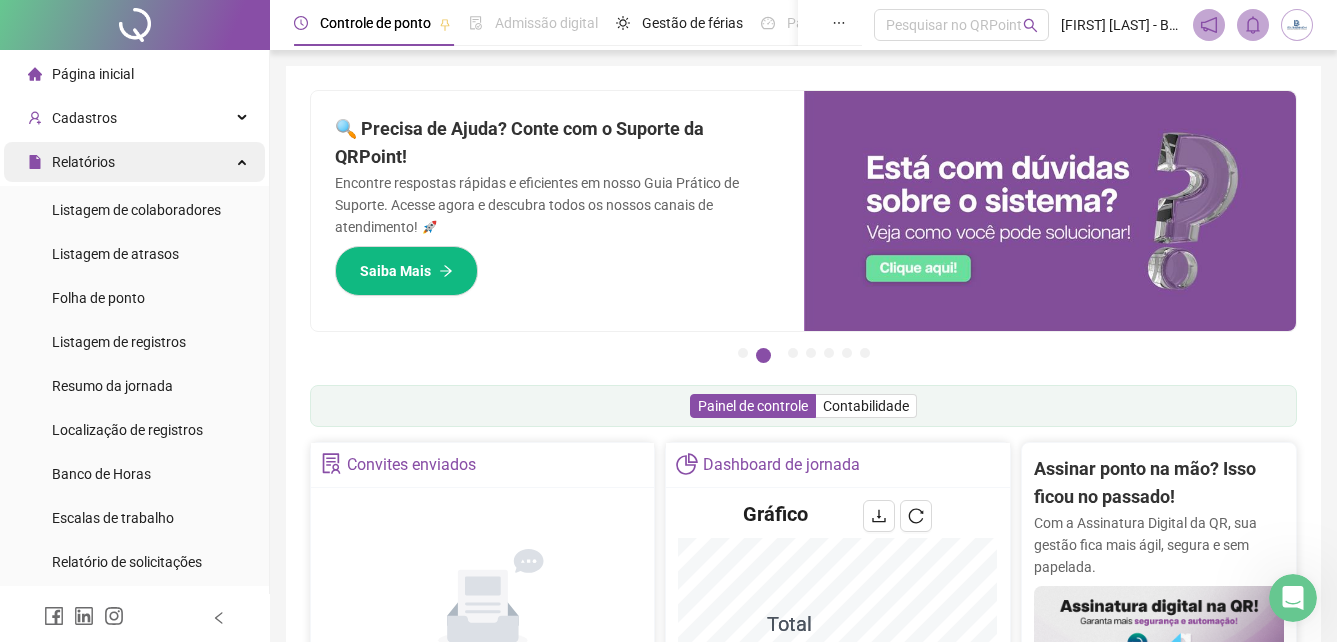 click on "Relatórios" at bounding box center [134, 162] 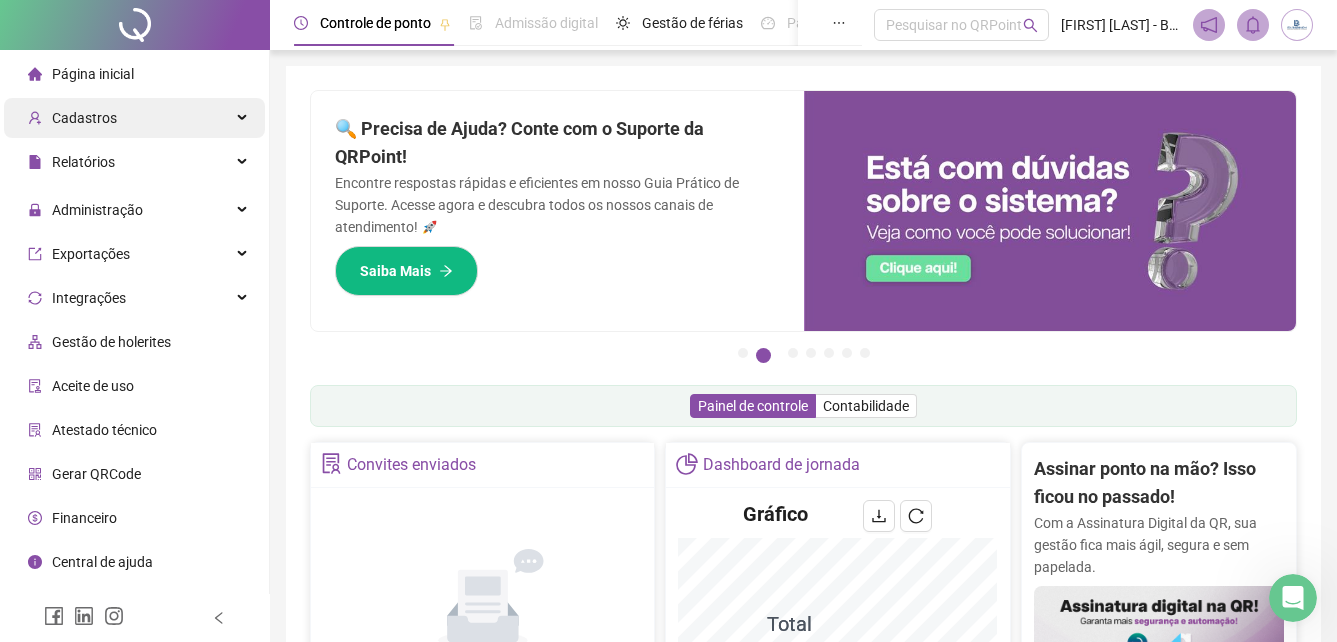 click on "Cadastros" at bounding box center [134, 118] 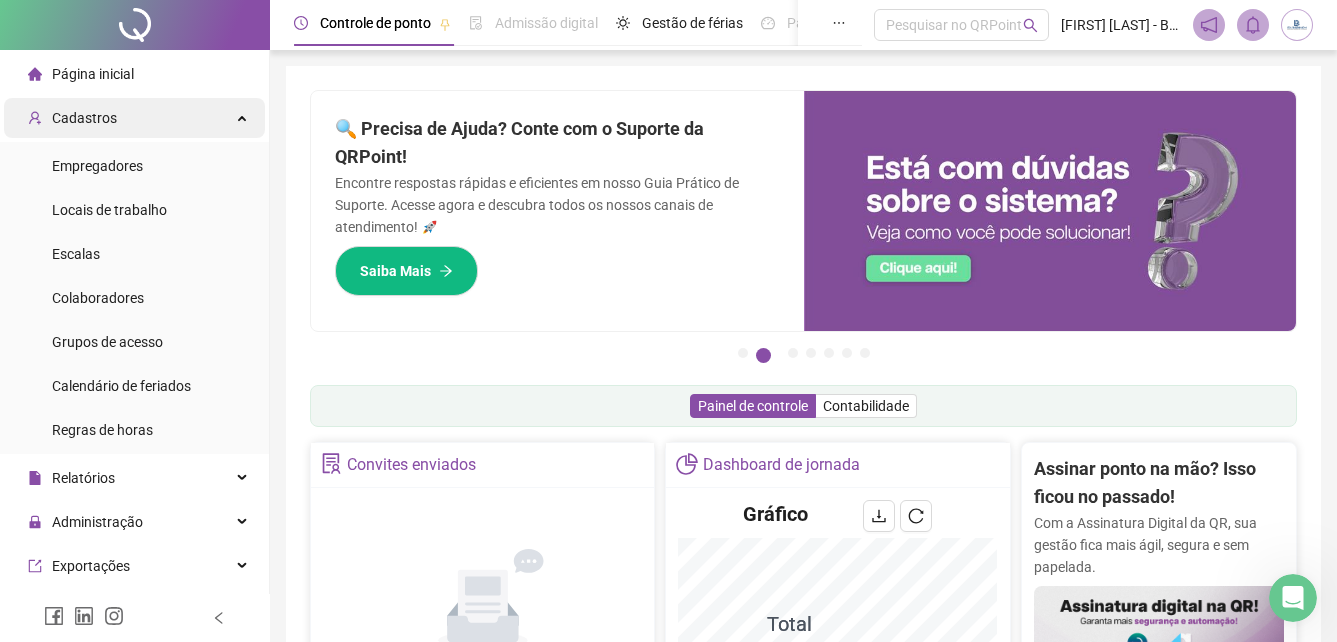click on "Cadastros" at bounding box center (134, 118) 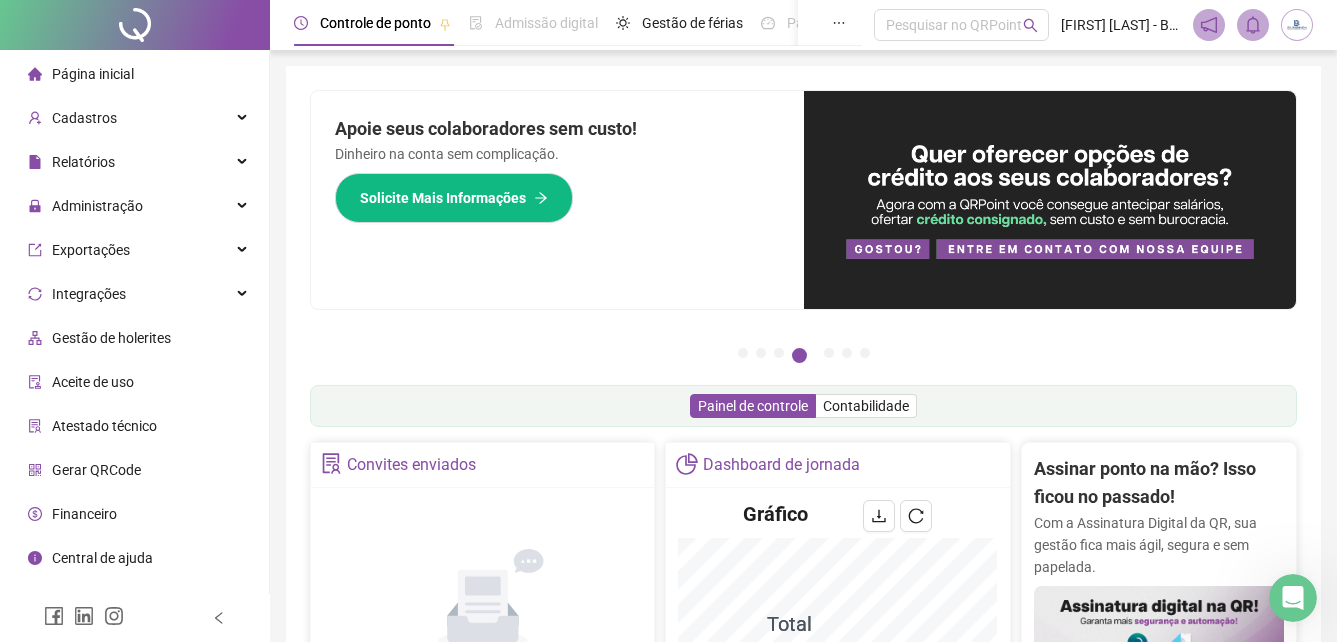 click on "Pague o QRPoint com Cartão de Crédito Sua assinatura: mais segurança, prática e sem preocupações com boletos! Saiba mais Sua folha de pagamento, mais simples do que nunca! Com a Folha de Pagamento QR, você faz tudo em um só lugar: da admissão à geração da folha. Agilidade, integração e segurança em um único ecossistema. Conheça a QRFolha agora 🔍 Precisa de Ajuda? Conte com o Suporte da QRPoint! Encontre respostas rápidas e eficientes em nosso Guia Prático de Suporte. Acesse agora e descubra todos os nossos canais de atendimento! 🚀 Saiba Mais Automatize seu DP e ganhe mais tempo! 🚀 Agende uma demonstração agora e veja como simplificamos admissão, ponto, férias e holerites em um só lugar! Agendar Demonstração Agora Apoie seus colaboradores sem custo! Dinheiro na conta sem complicação. Solicite Mais Informações Seus Colaboradores Precisam de Apoio Financeiro? Ofereça empréstimo consignado e antecipação salarial com o QRPoint Crédito. Saiba mais Saiba mais Saiba Mais 1" at bounding box center [803, 651] 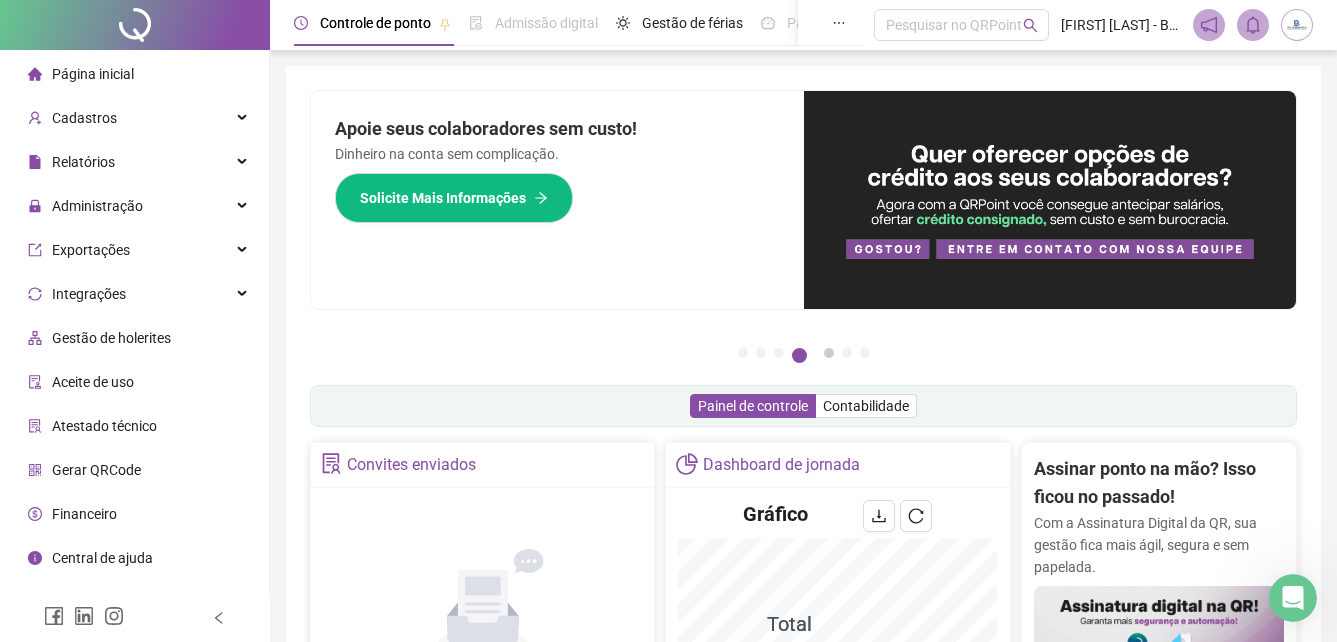 click on "5" at bounding box center (829, 353) 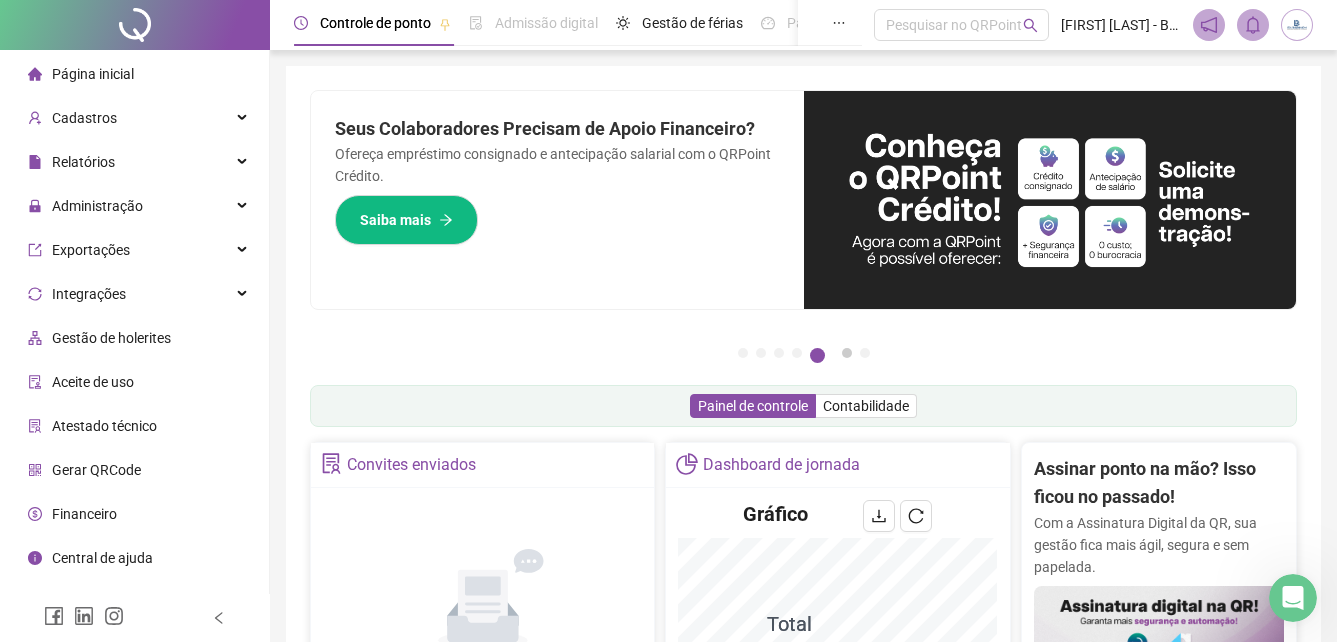 click on "6" at bounding box center (847, 353) 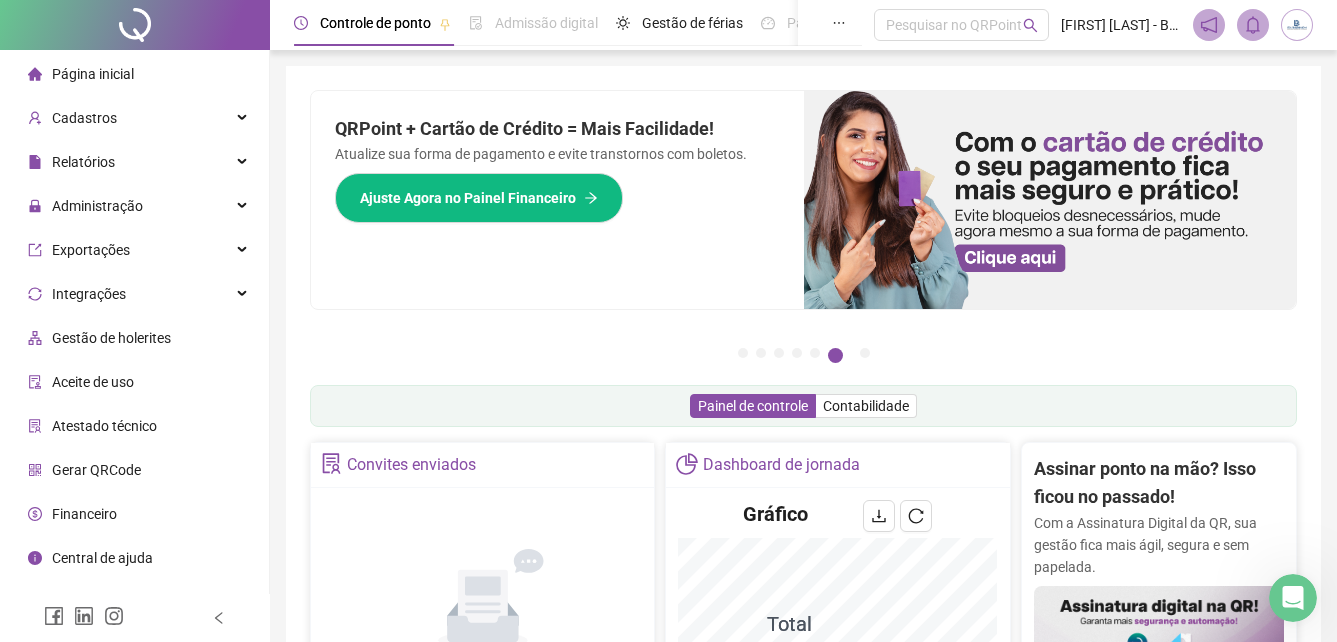 click on "1 2 3 4 5 6 7" at bounding box center [803, 353] 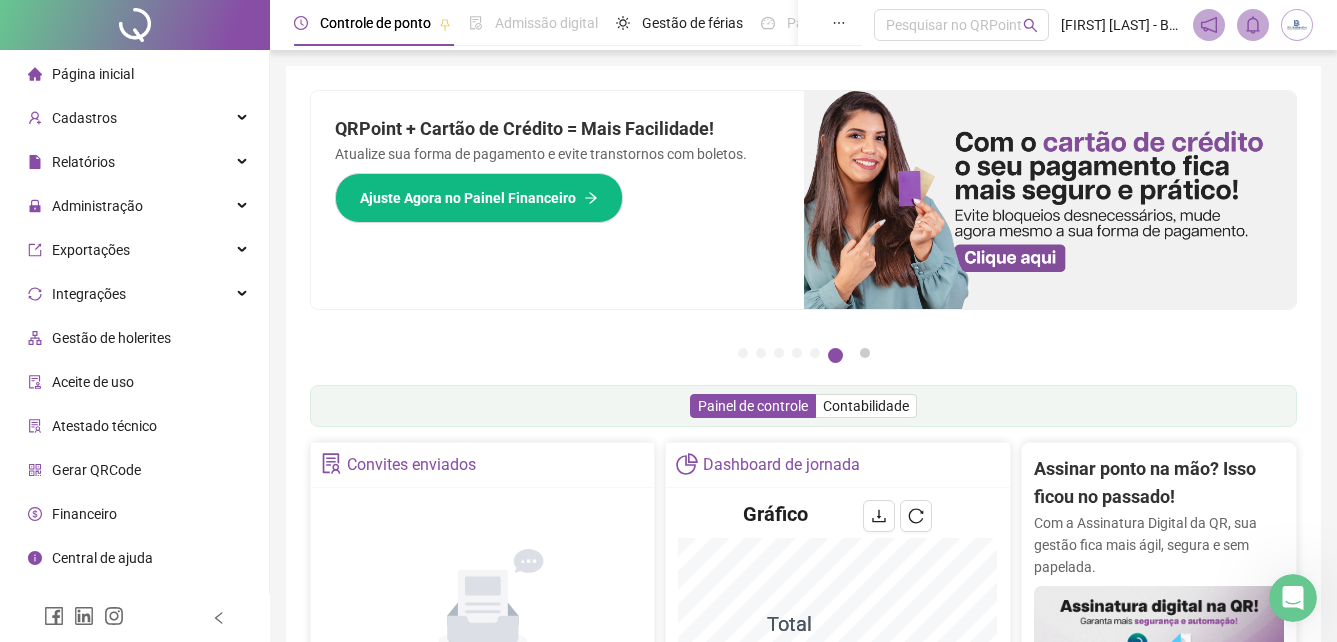 click on "7" at bounding box center (865, 353) 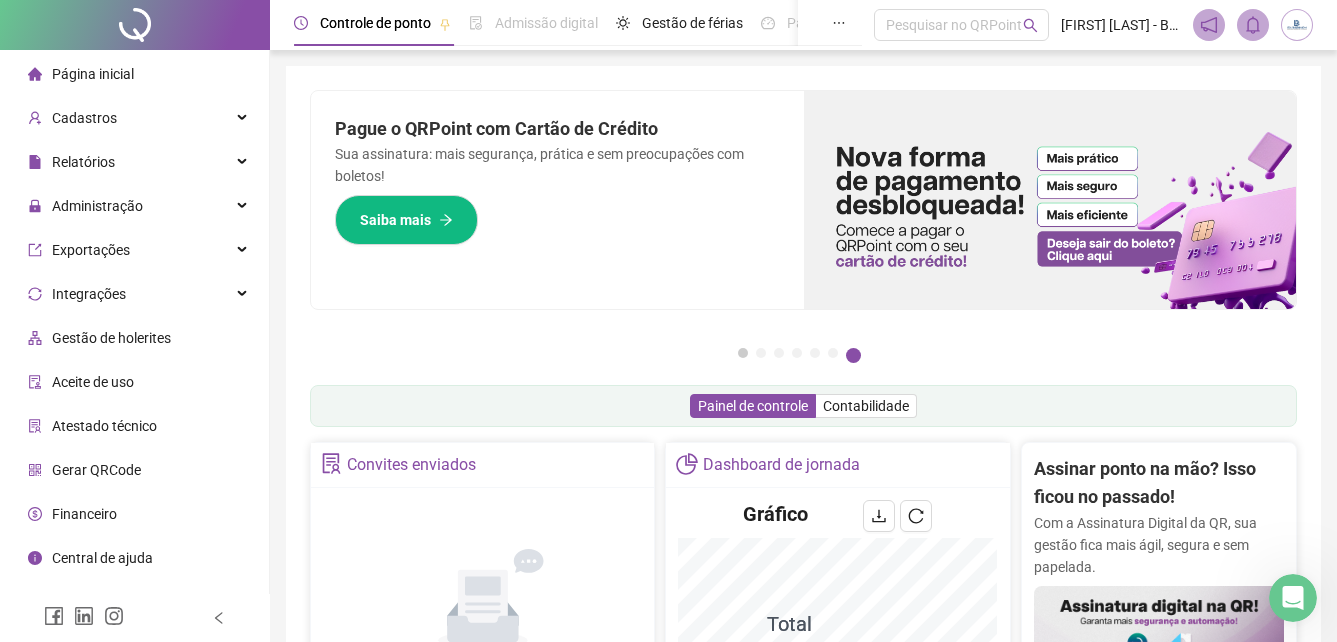 click on "1" at bounding box center [743, 353] 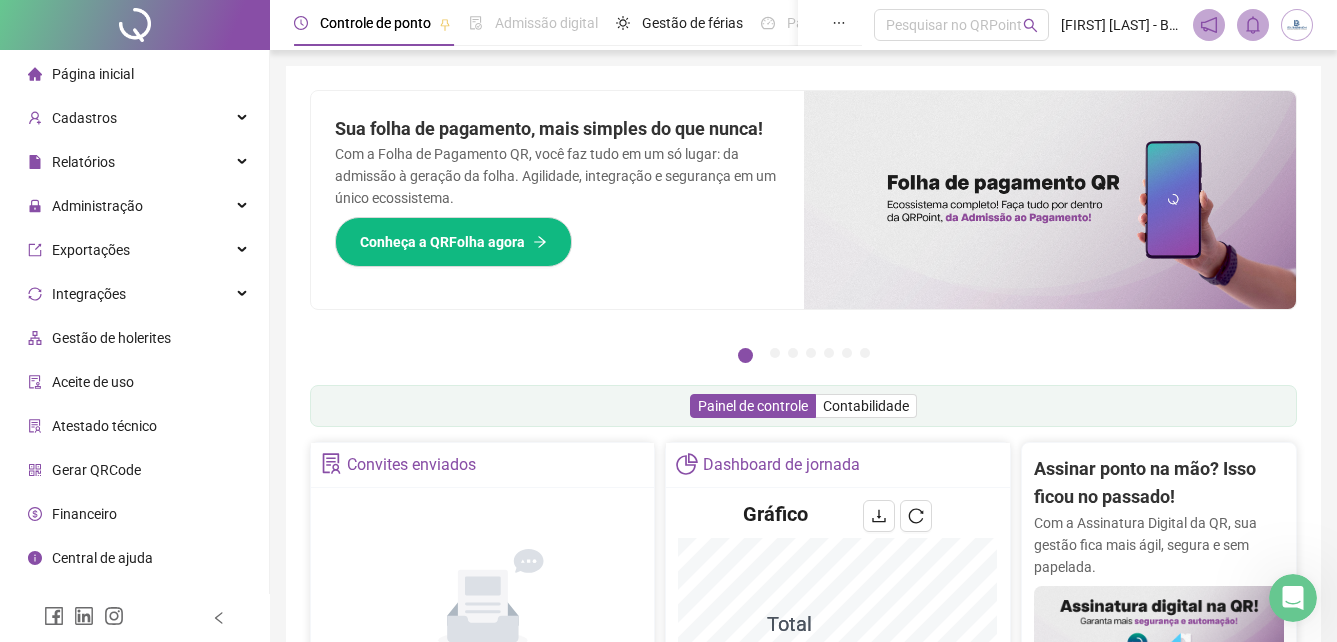 click on "Painel de controle Contabilidade" at bounding box center (803, 406) 